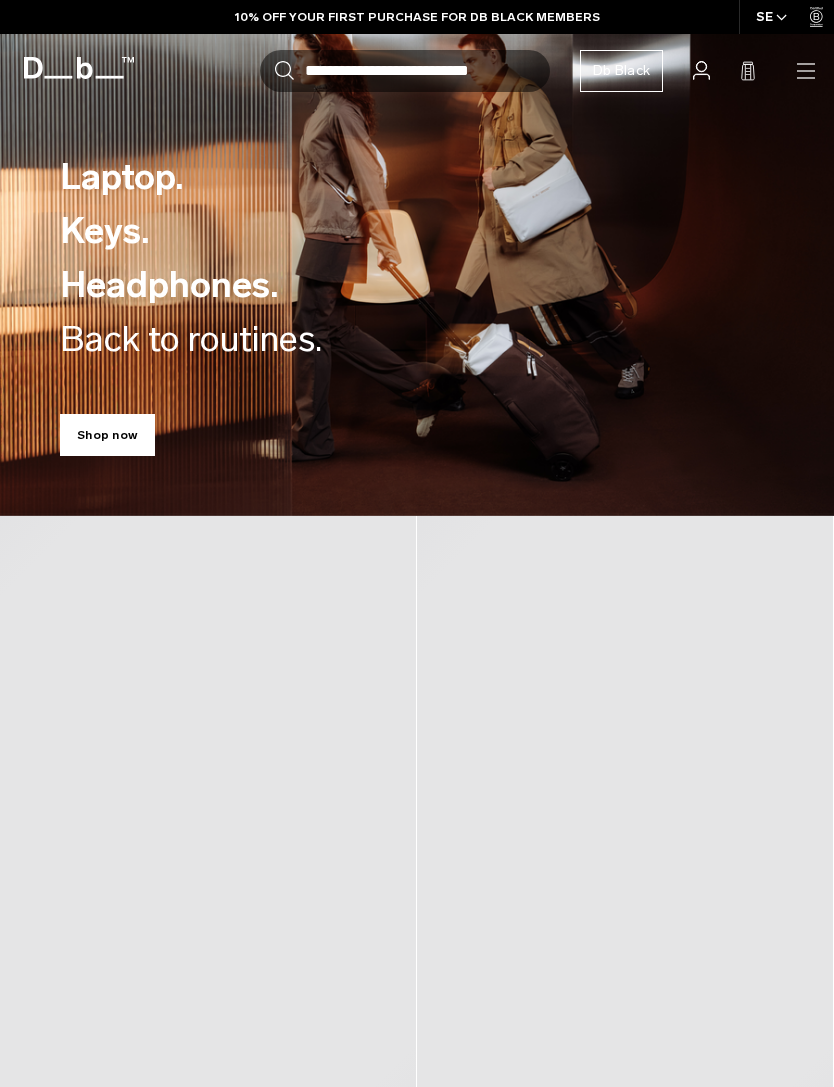 scroll, scrollTop: 0, scrollLeft: 0, axis: both 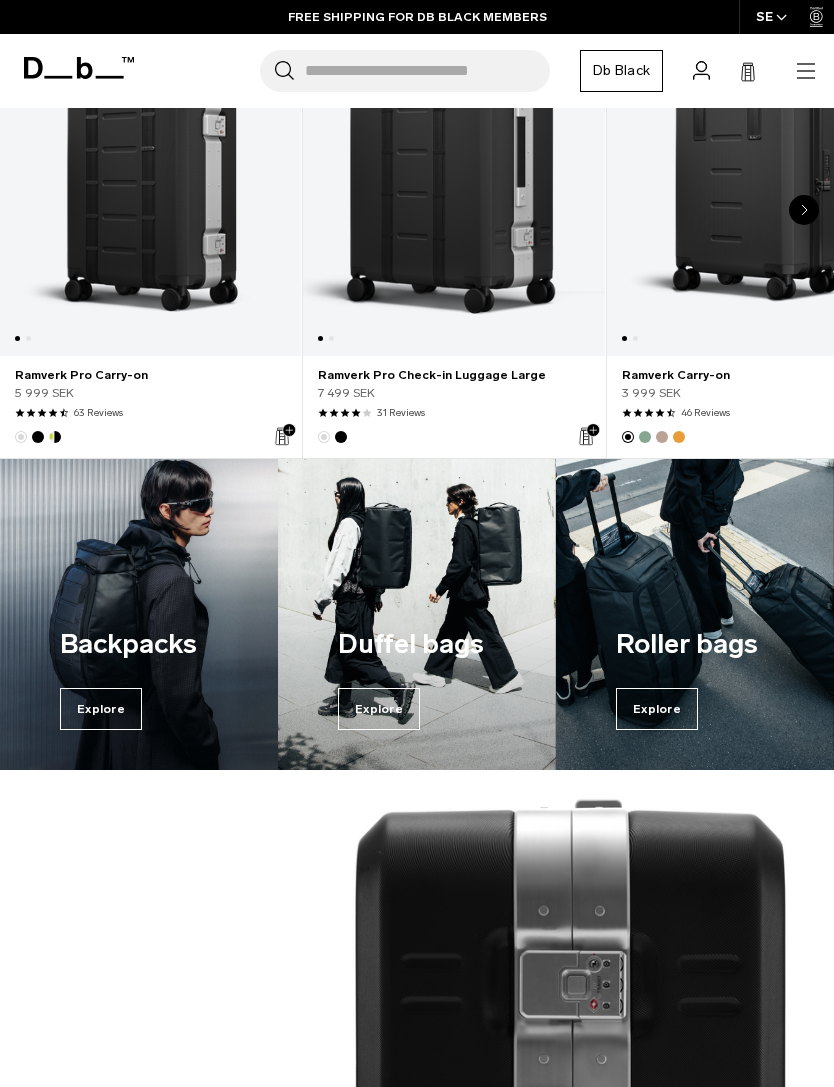 click on "Explore" at bounding box center (657, 709) 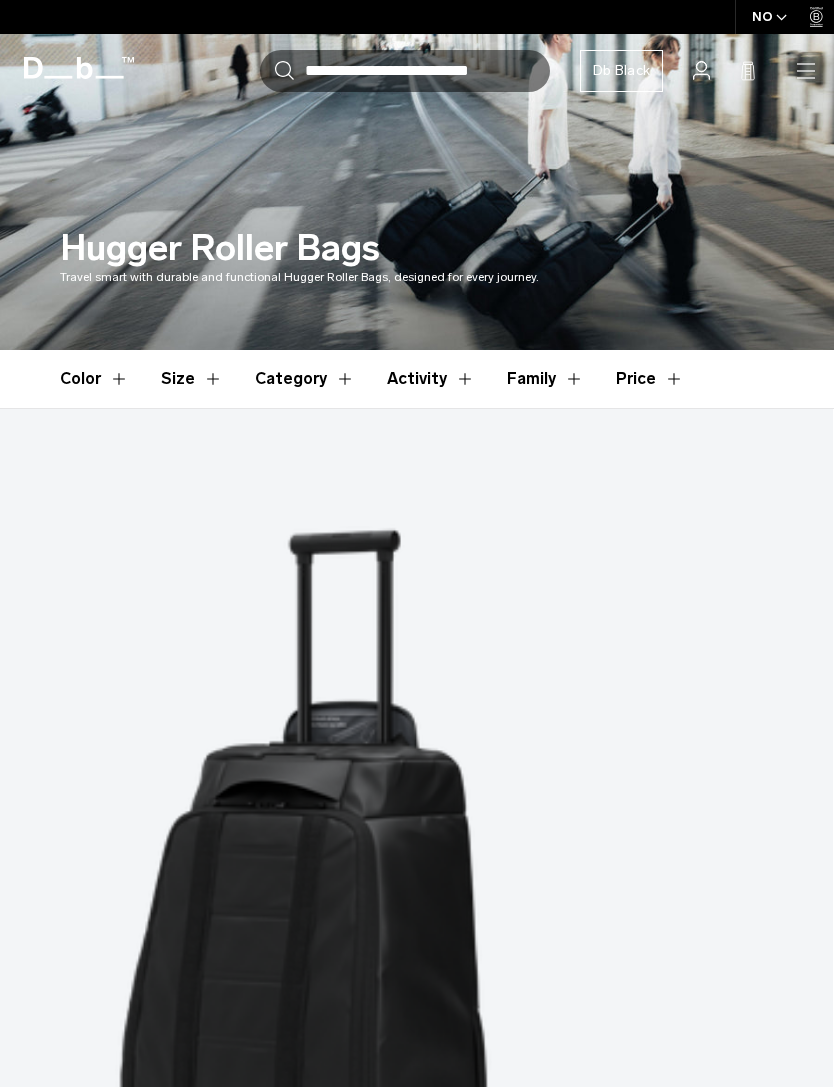 scroll, scrollTop: 0, scrollLeft: 0, axis: both 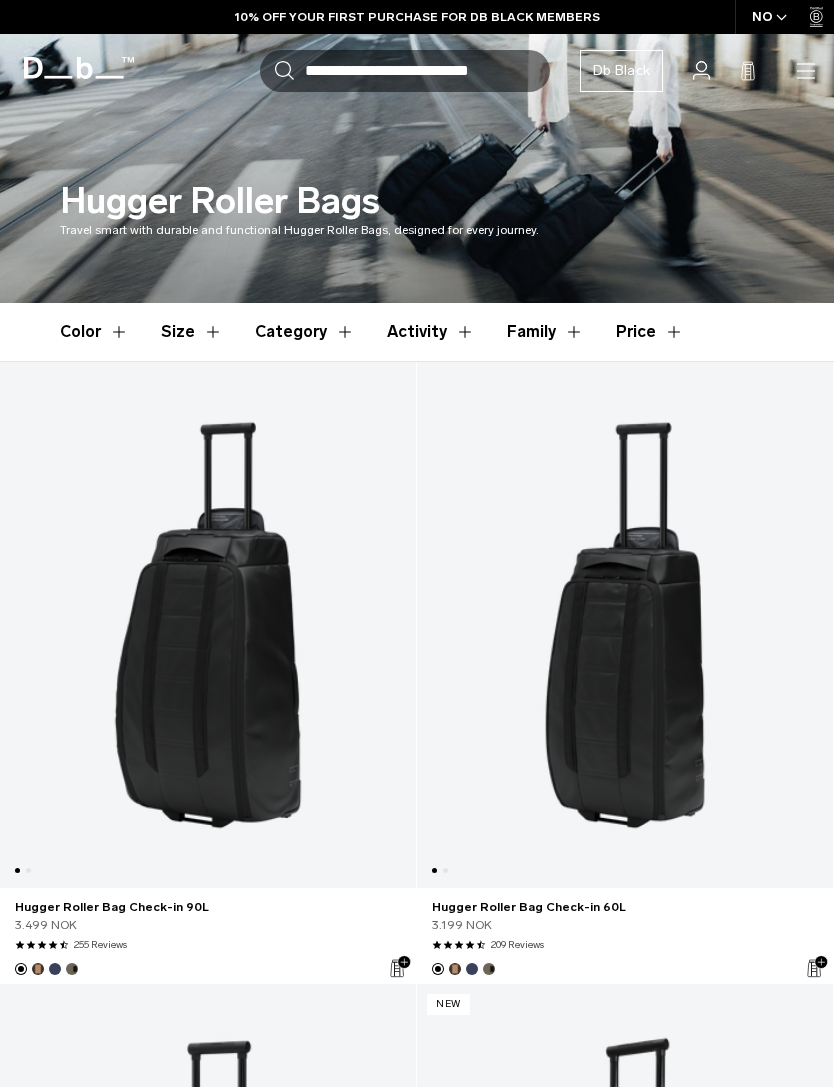 click at bounding box center [625, 625] 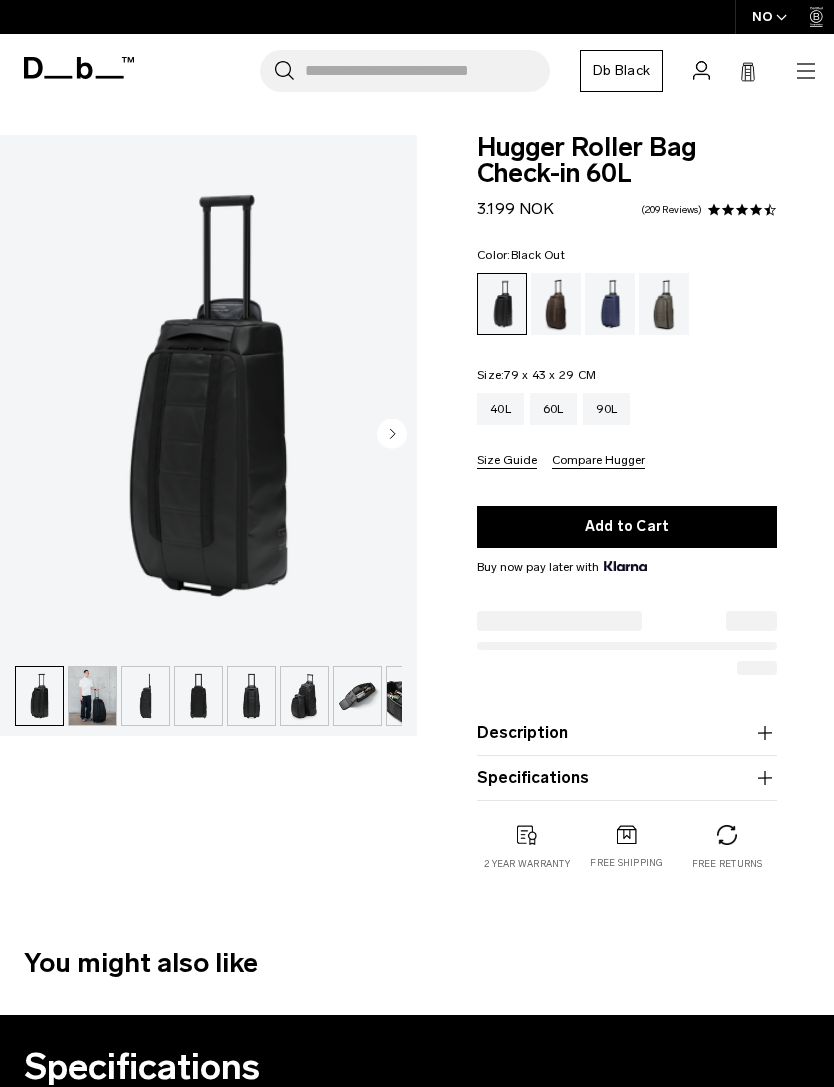 scroll, scrollTop: 0, scrollLeft: 0, axis: both 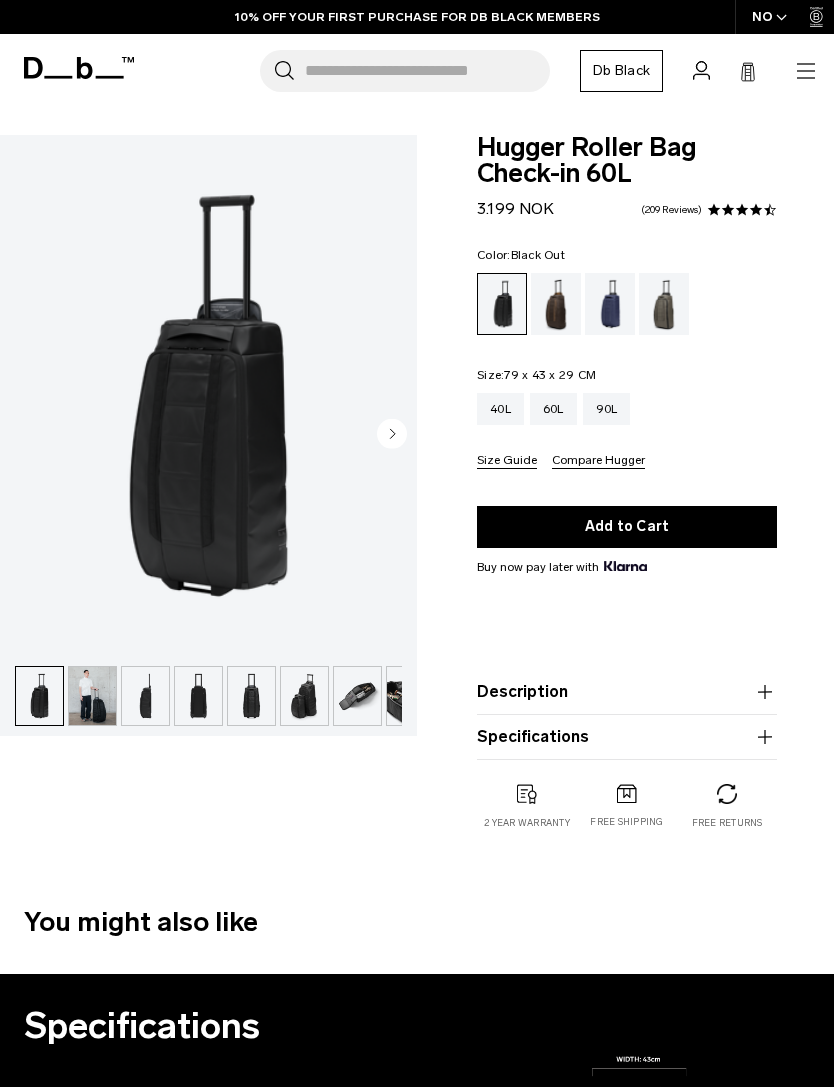 click at bounding box center [92, 696] 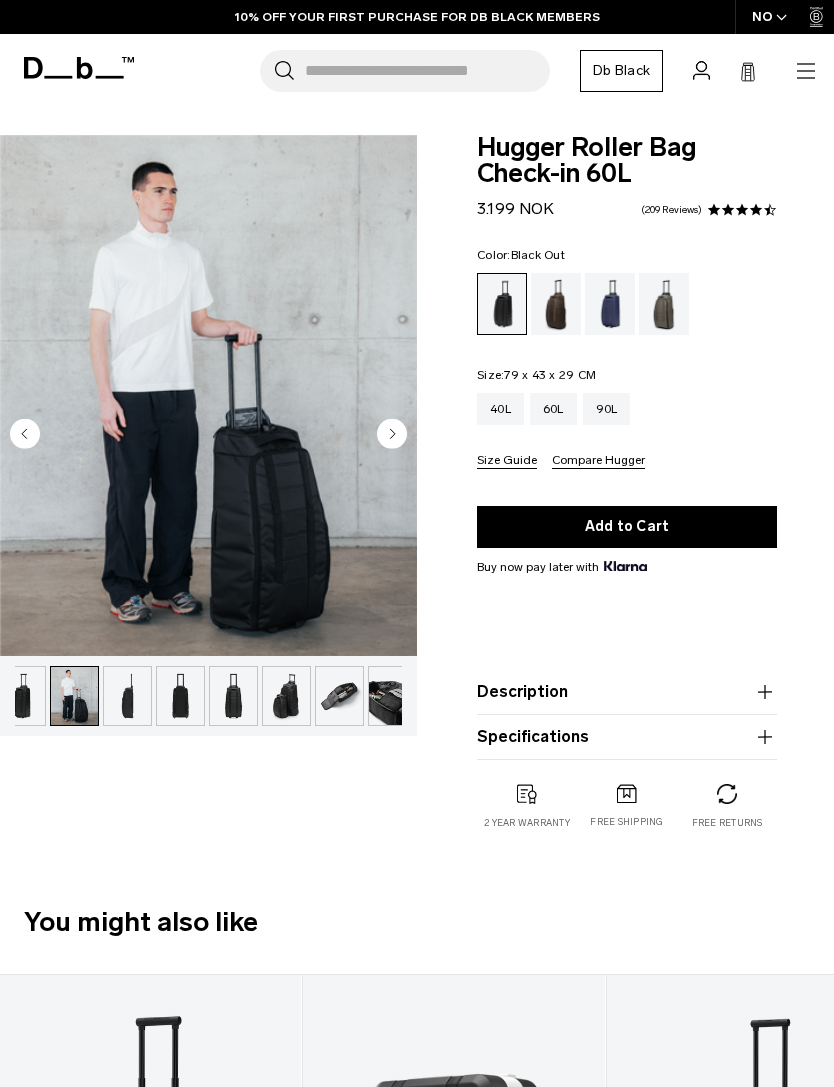 scroll, scrollTop: 0, scrollLeft: 53, axis: horizontal 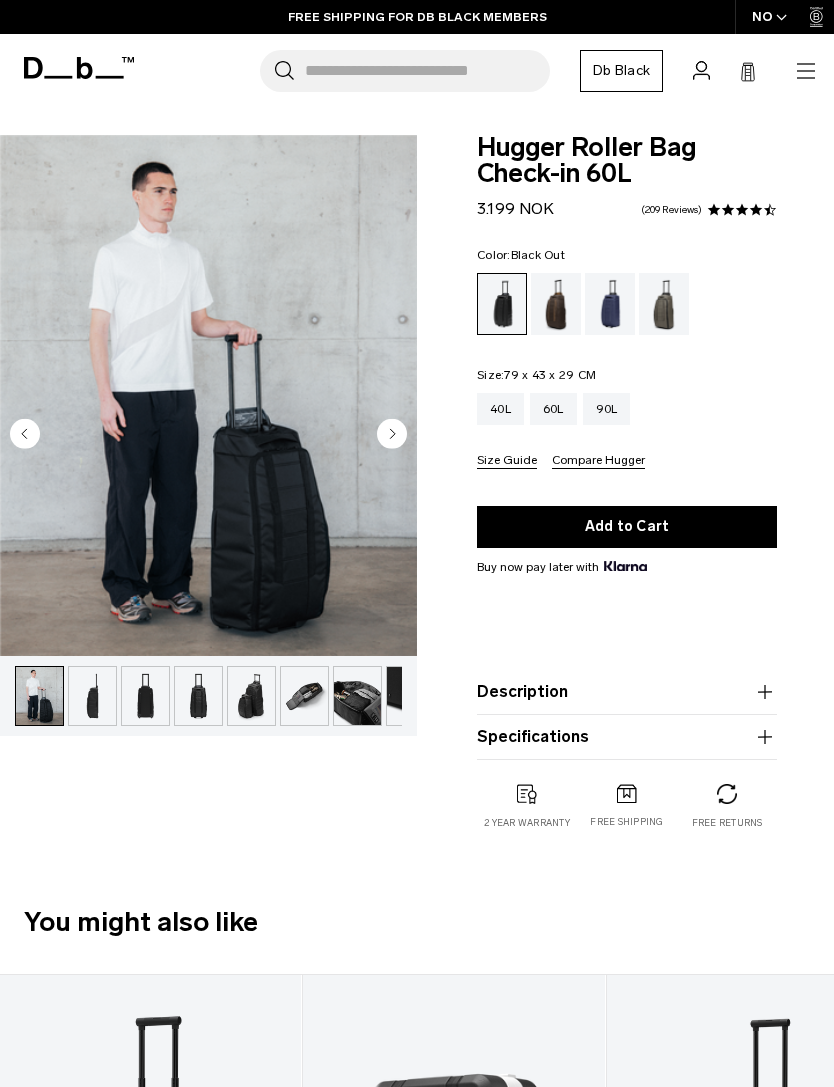 click at bounding box center [145, 696] 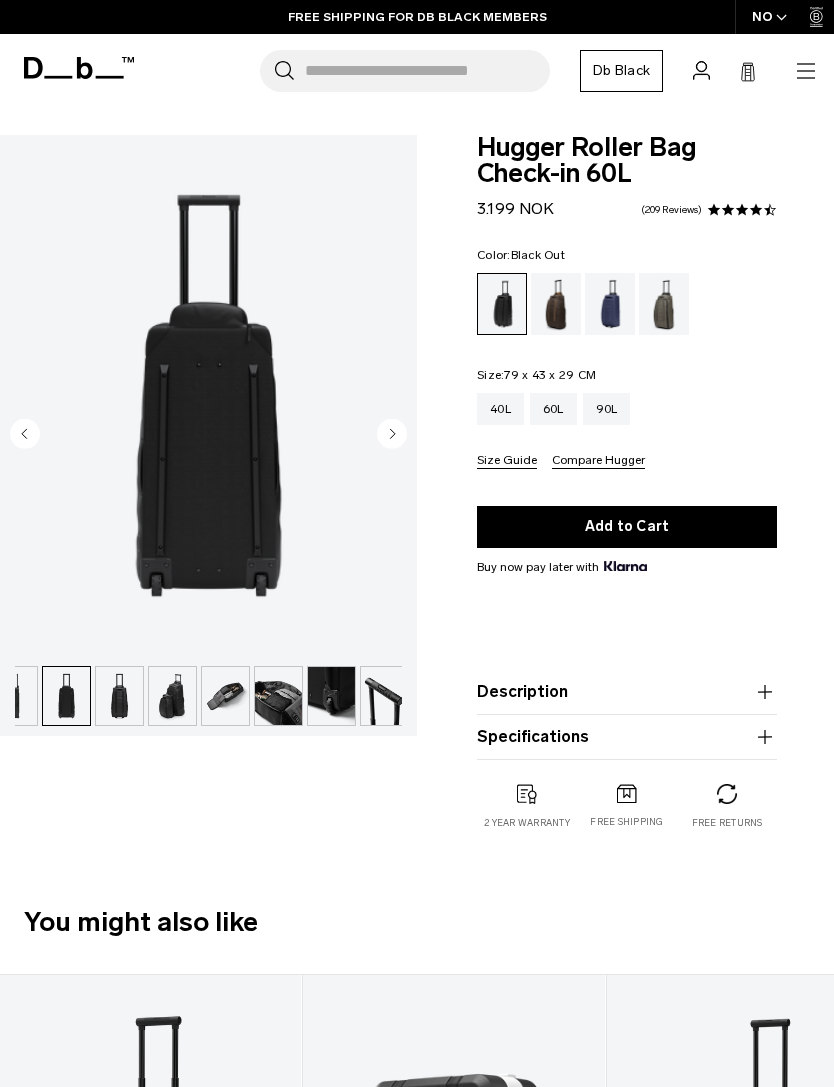 scroll, scrollTop: 0, scrollLeft: 139, axis: horizontal 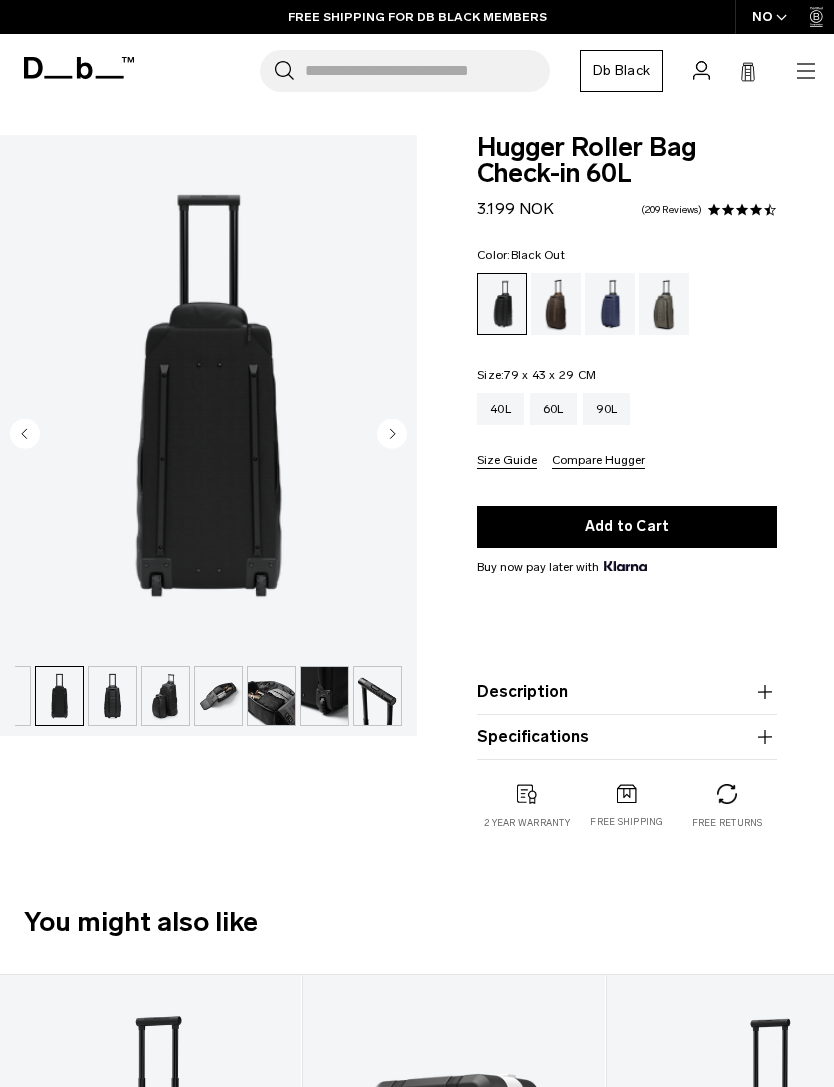 click at bounding box center (165, 696) 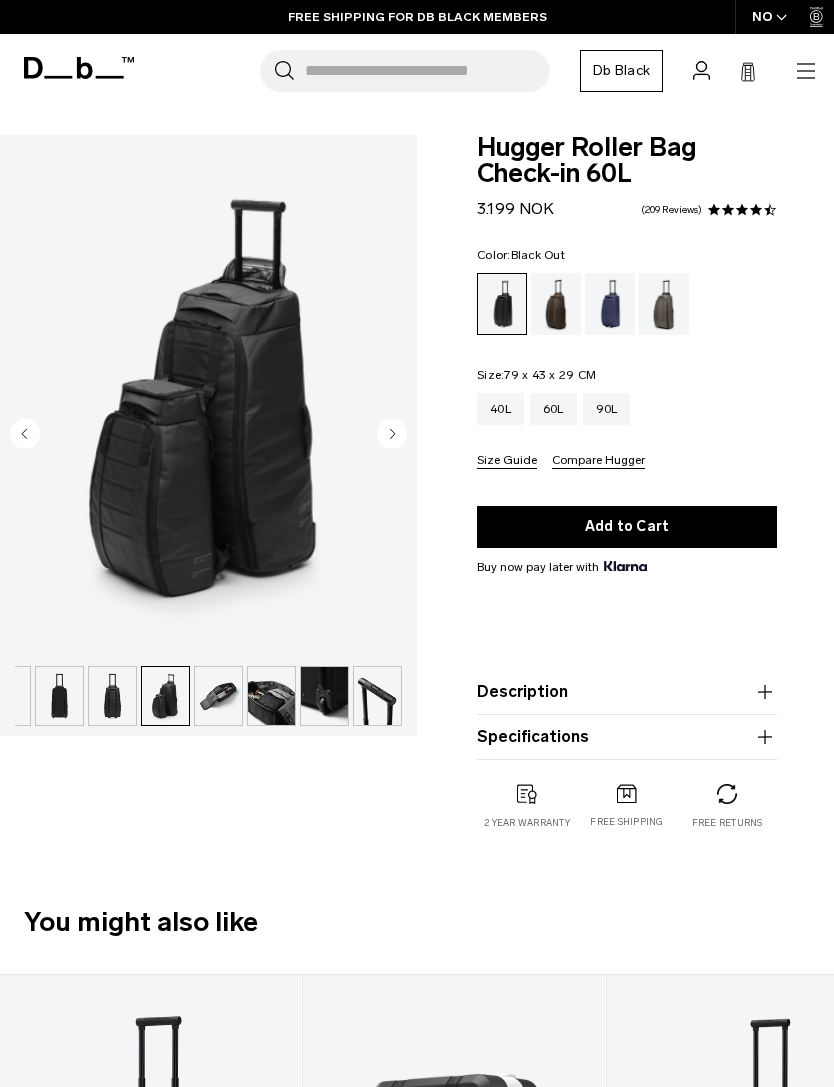 click at bounding box center (218, 696) 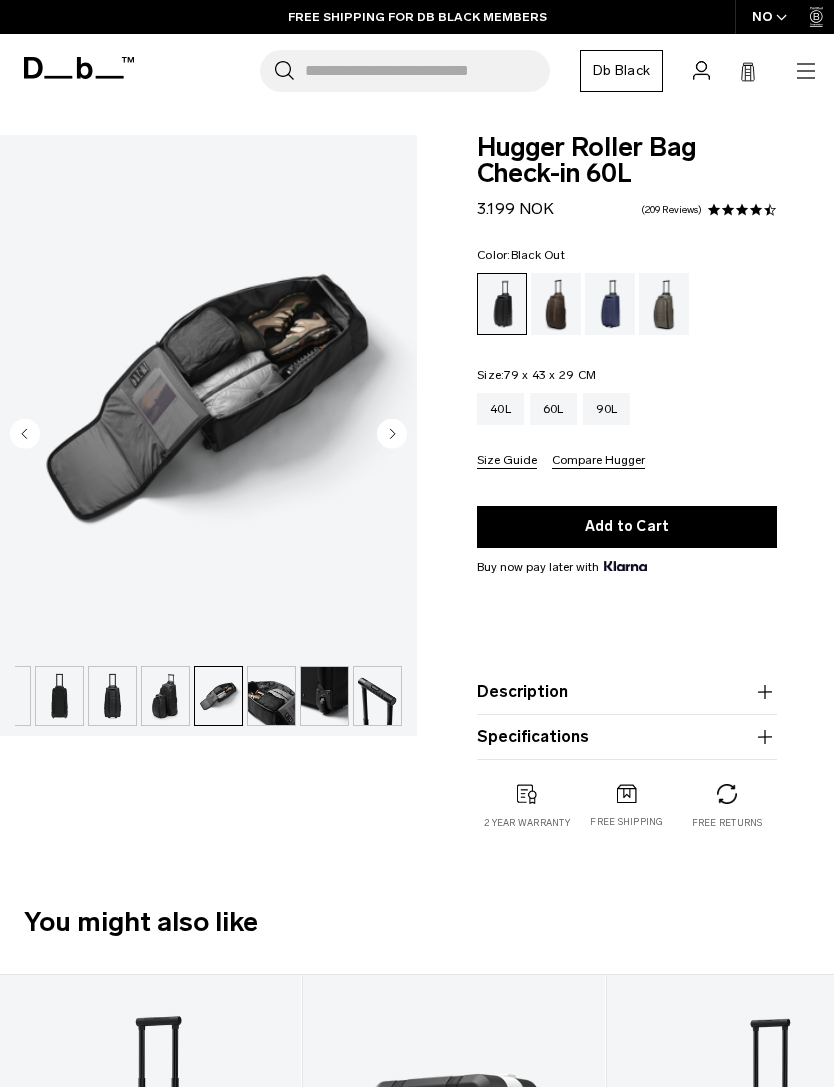 click at bounding box center [271, 696] 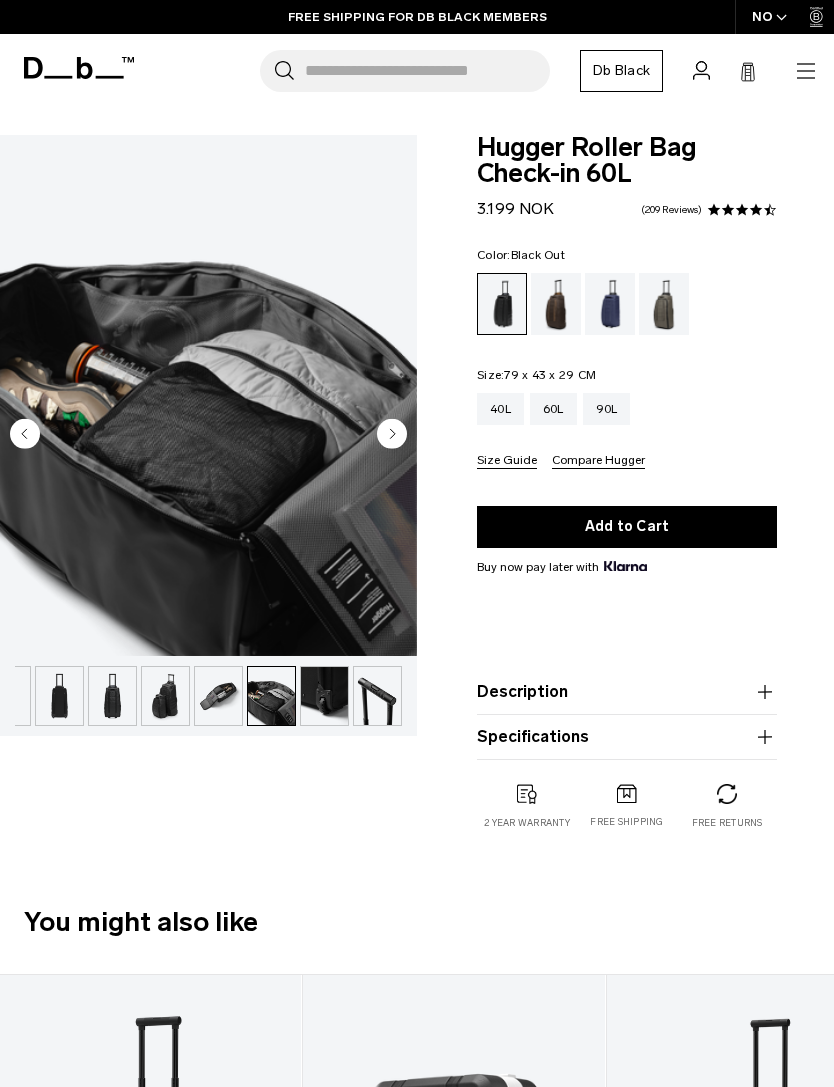 click at bounding box center (324, 696) 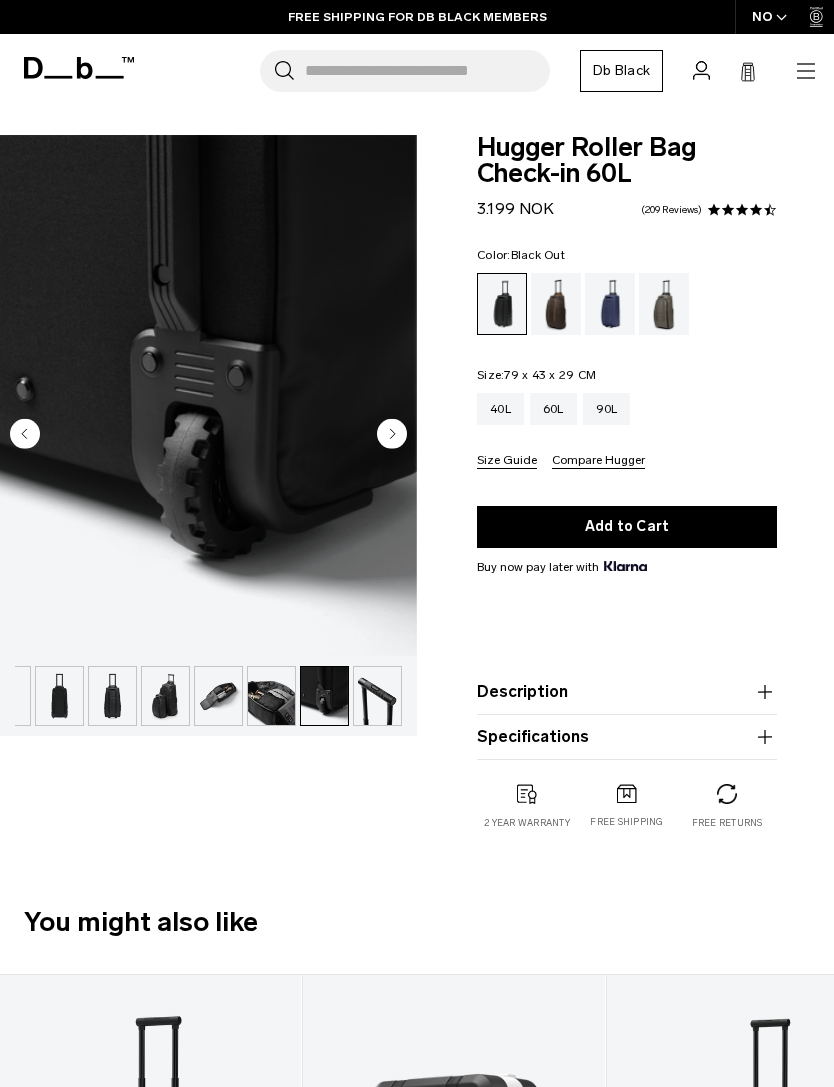 click at bounding box center (377, 696) 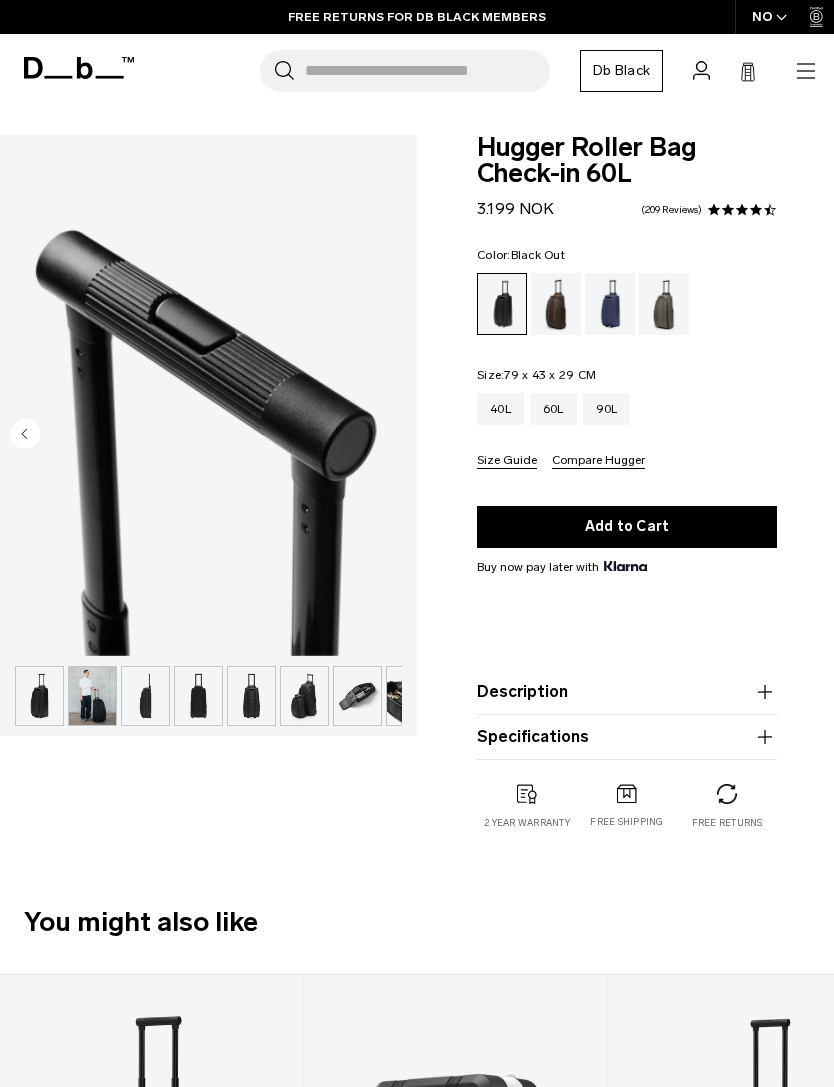 scroll, scrollTop: 0, scrollLeft: 0, axis: both 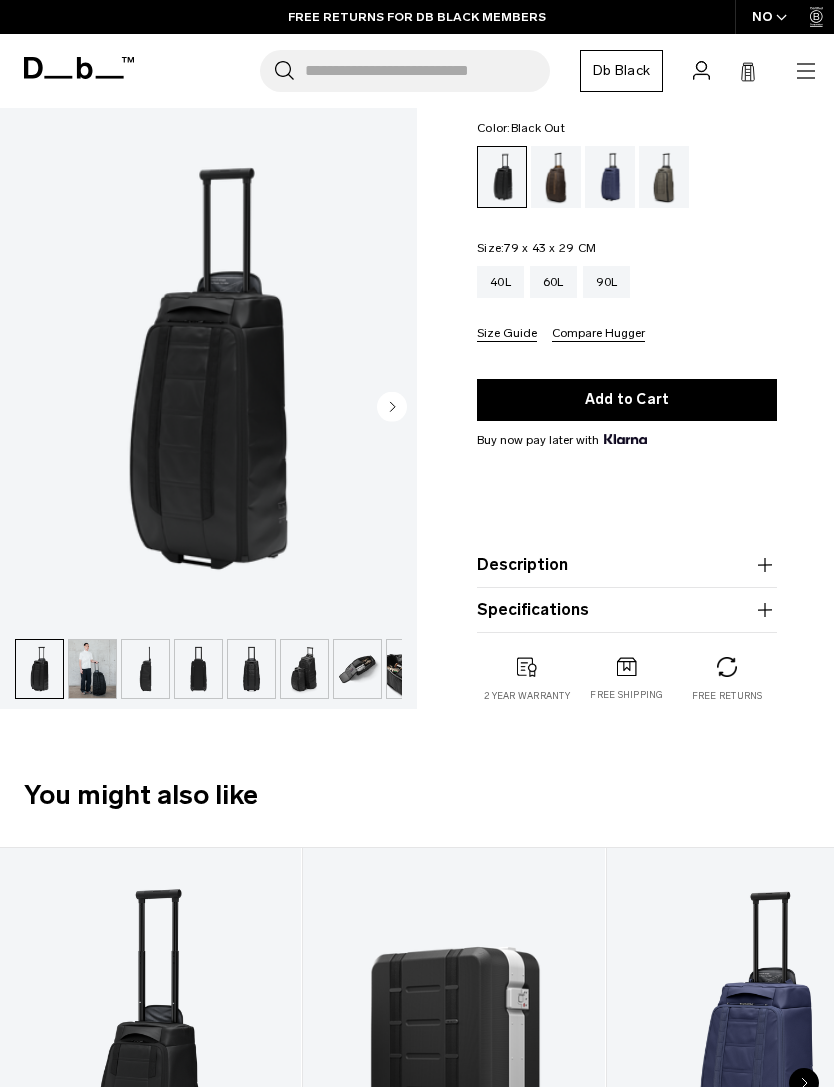 click on "Description" at bounding box center (627, 565) 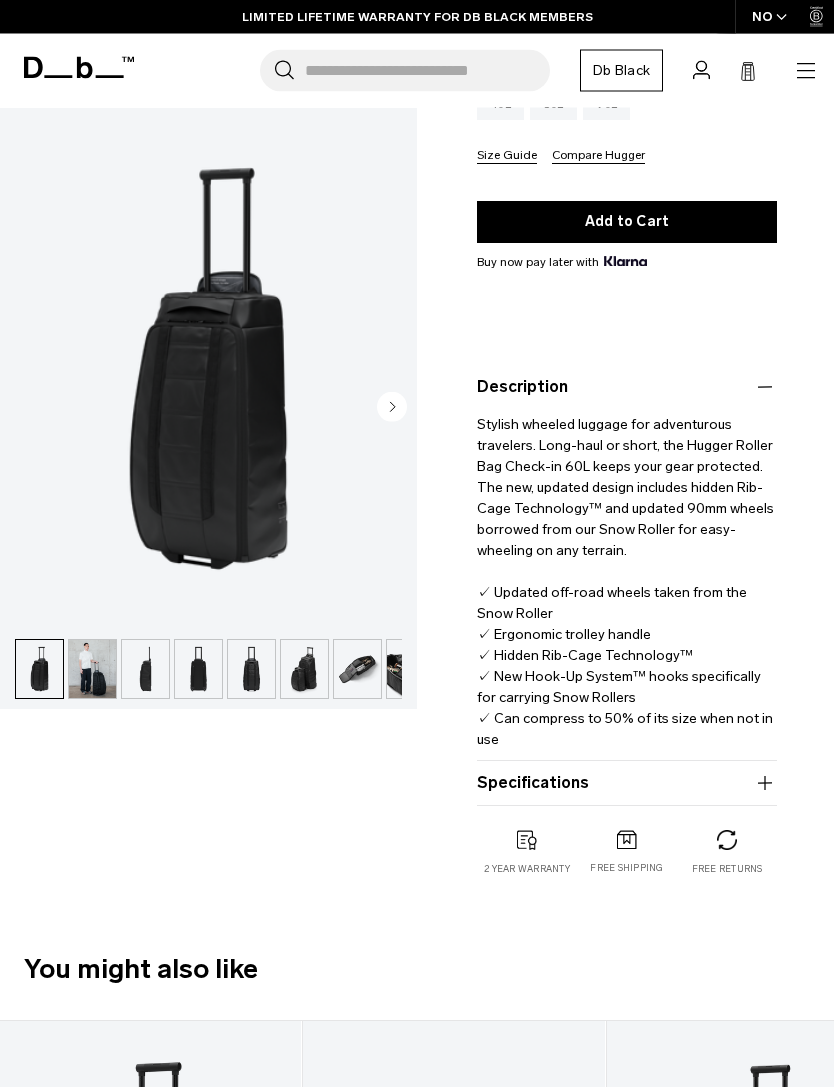 scroll, scrollTop: 308, scrollLeft: 0, axis: vertical 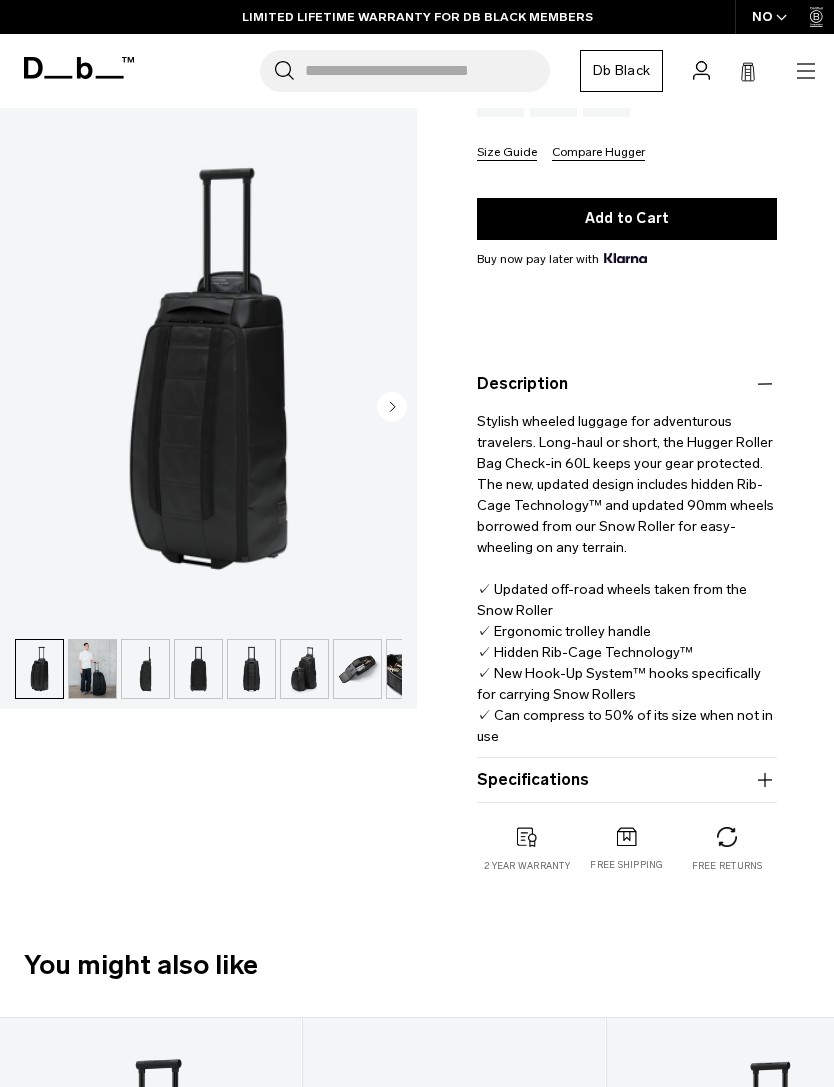 click on "Specifications" at bounding box center (627, 780) 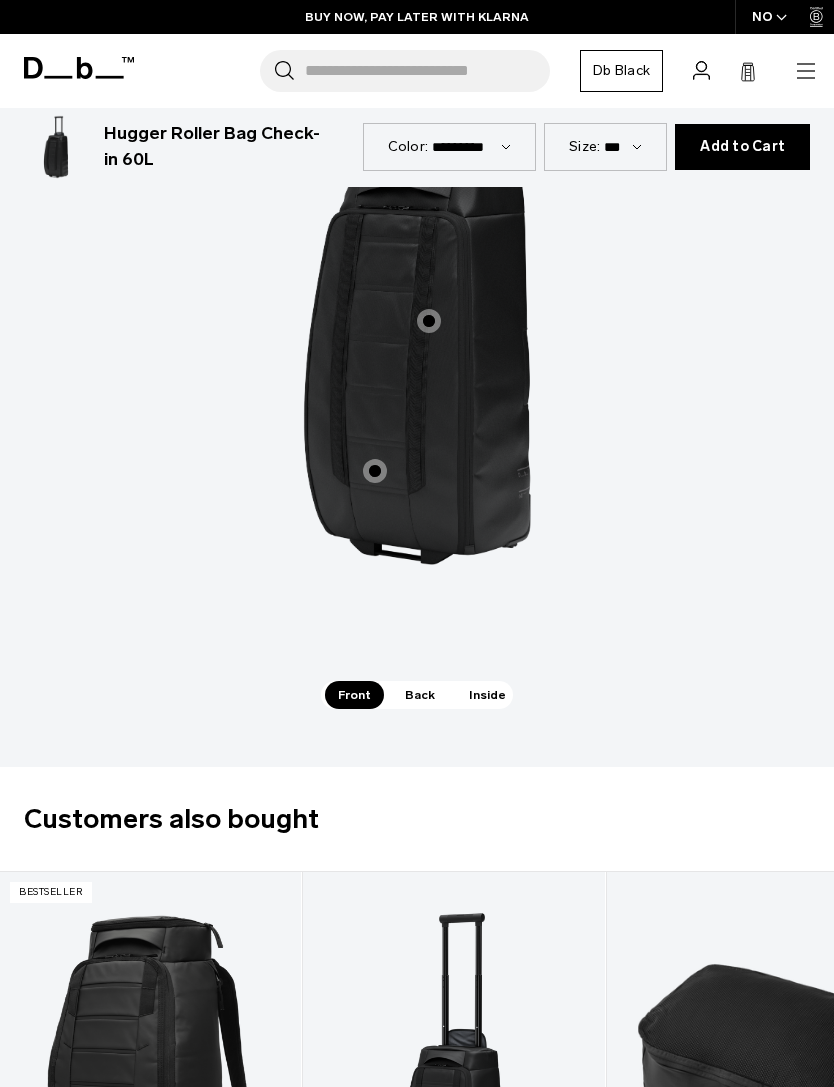 scroll, scrollTop: 2516, scrollLeft: 0, axis: vertical 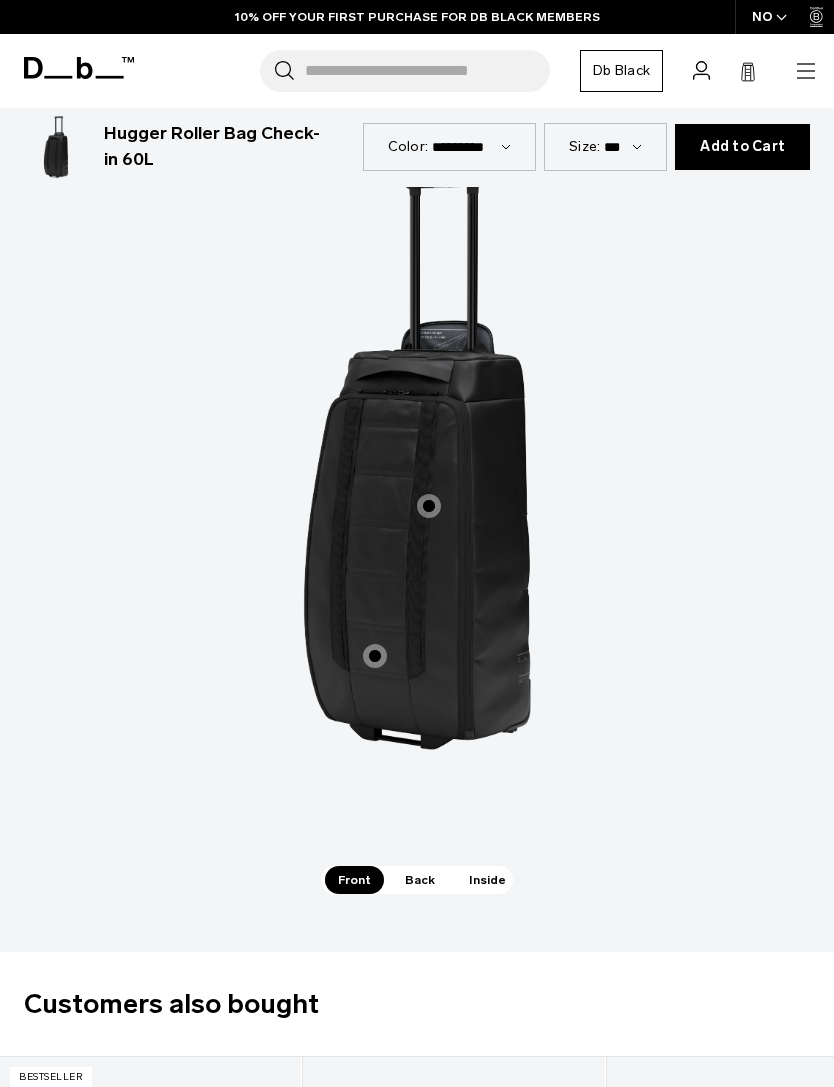 click on "Back" at bounding box center [420, 880] 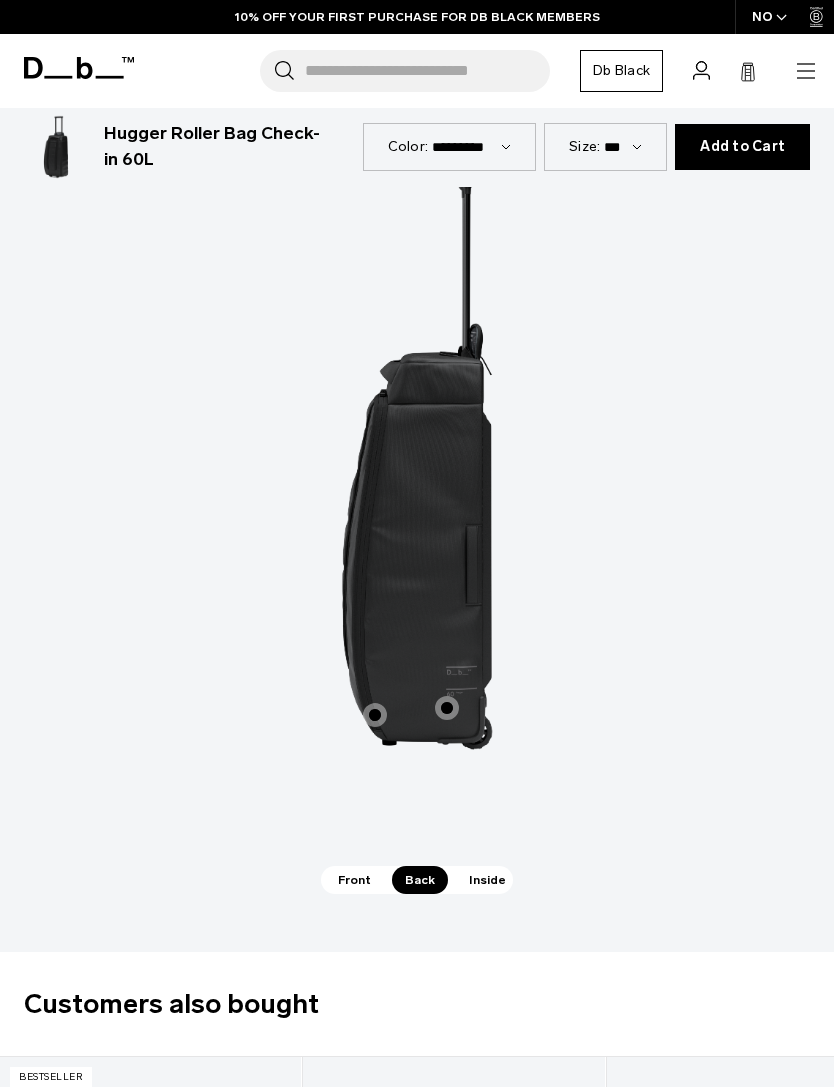 click on "Inside" at bounding box center (487, 880) 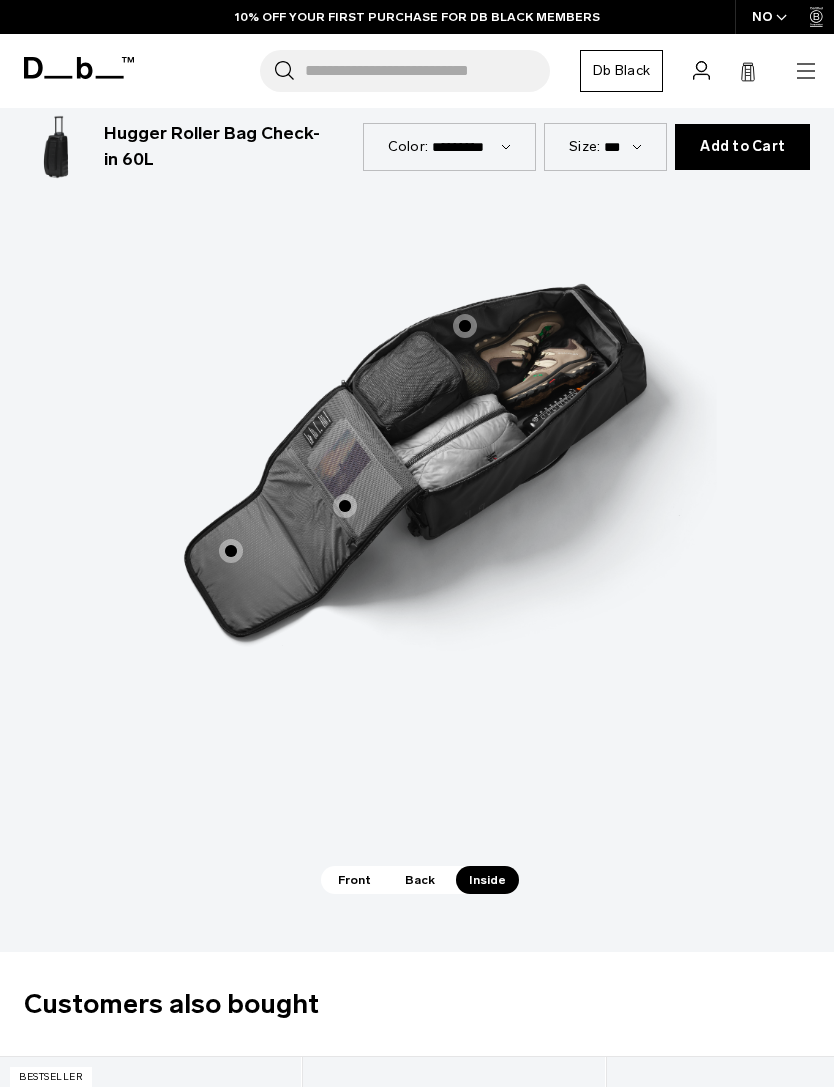 click on "Back" at bounding box center (420, 880) 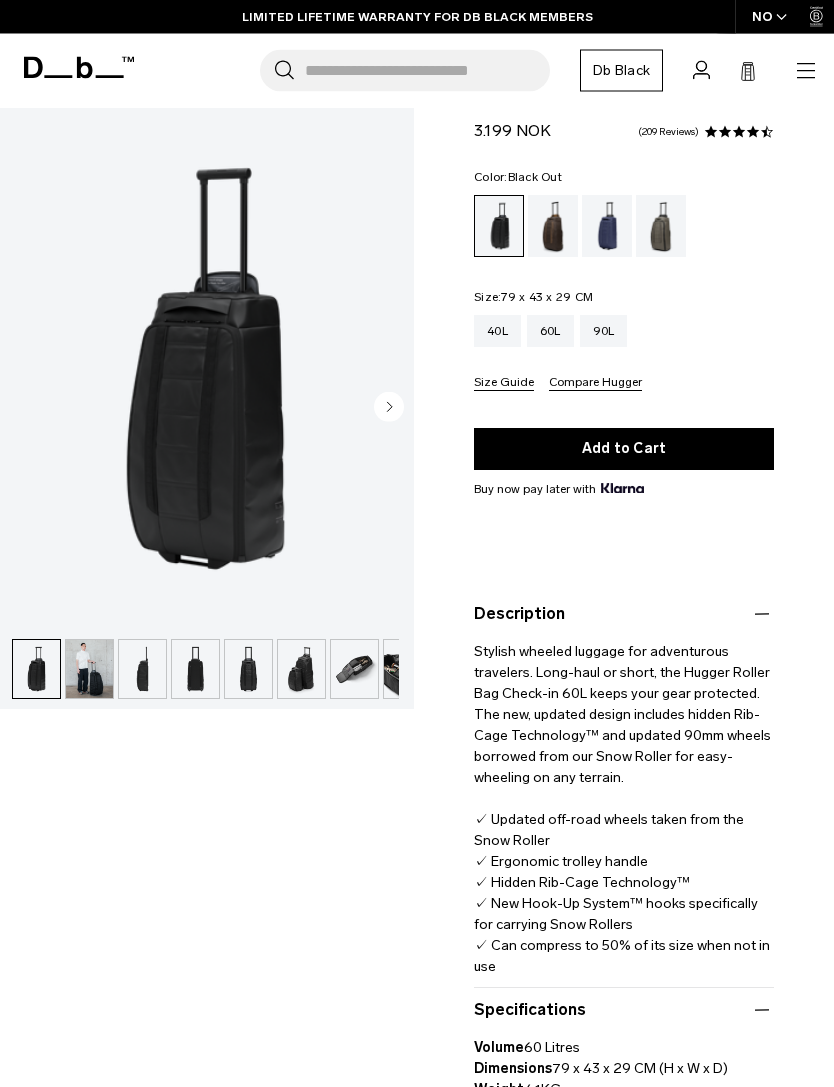 scroll, scrollTop: 0, scrollLeft: 3, axis: horizontal 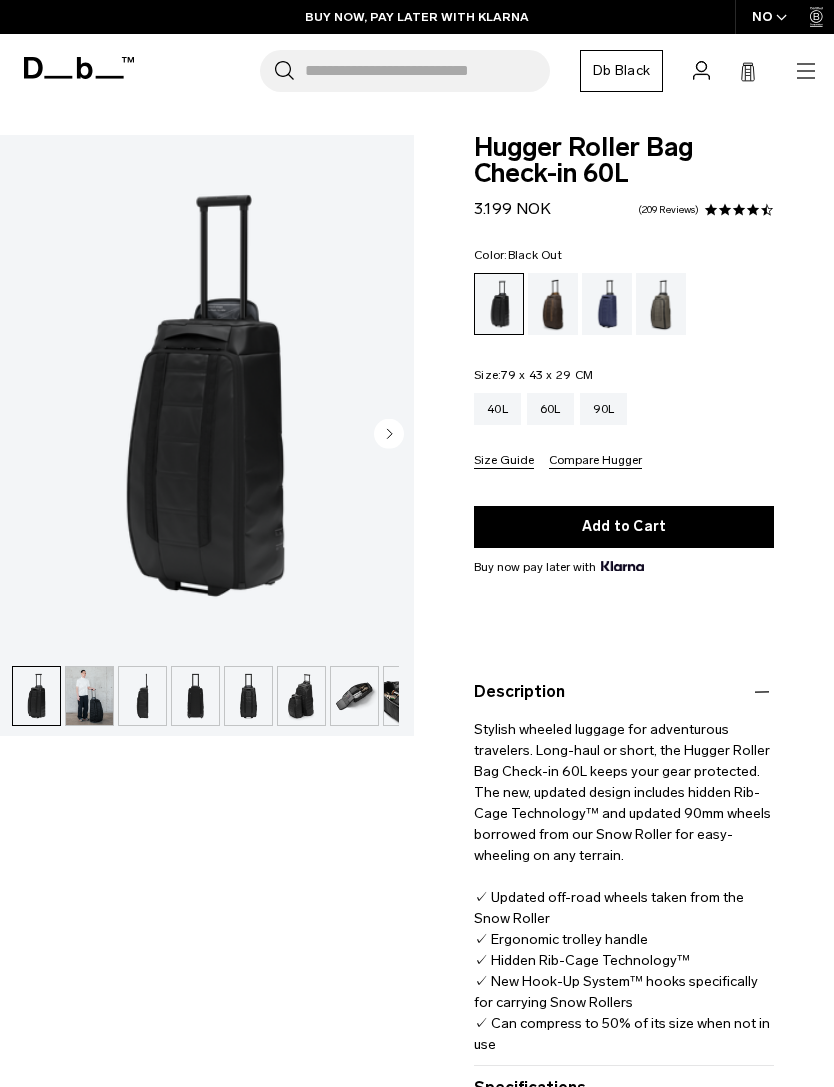 click on "Search for Bags, Luggage...
Search
Close
Trending Products
All Products
Hugger Backpack 30L Black Out
2.299 NOK
Ramverk Front-access Carry-on Black Out" at bounding box center (482, 71) 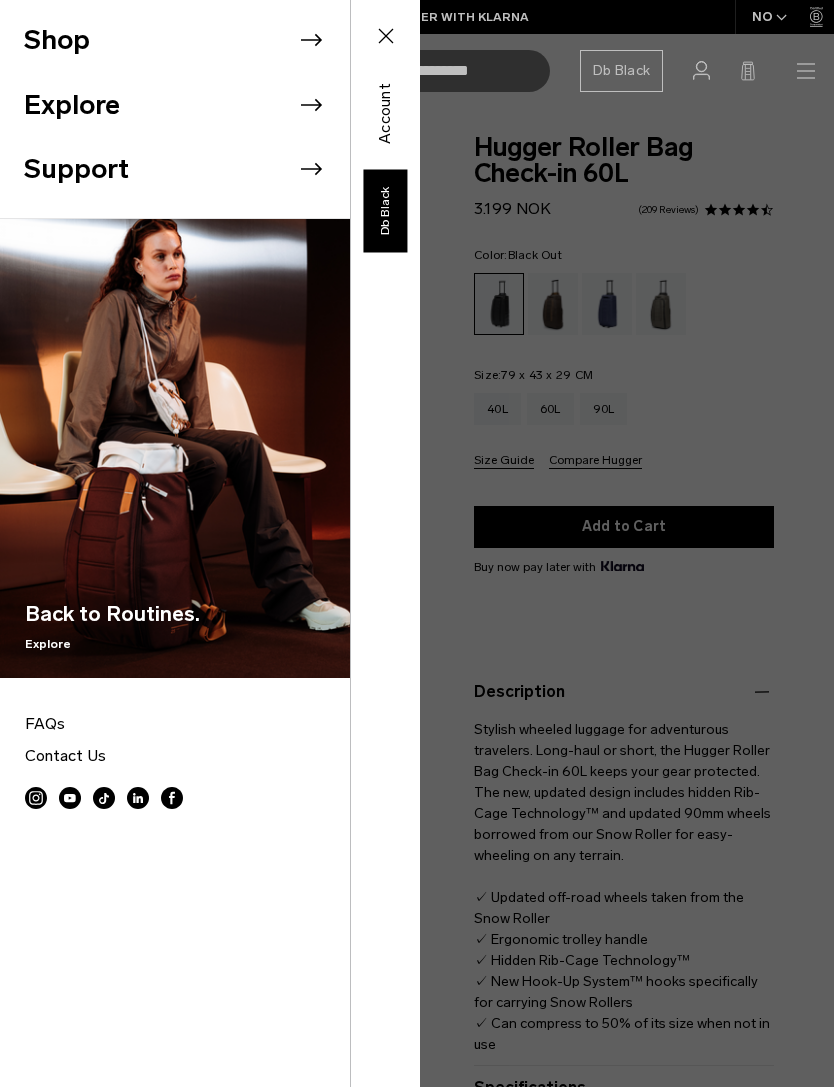 click on "Shop
Explore
Support
Back to Routines." at bounding box center [210, 543] 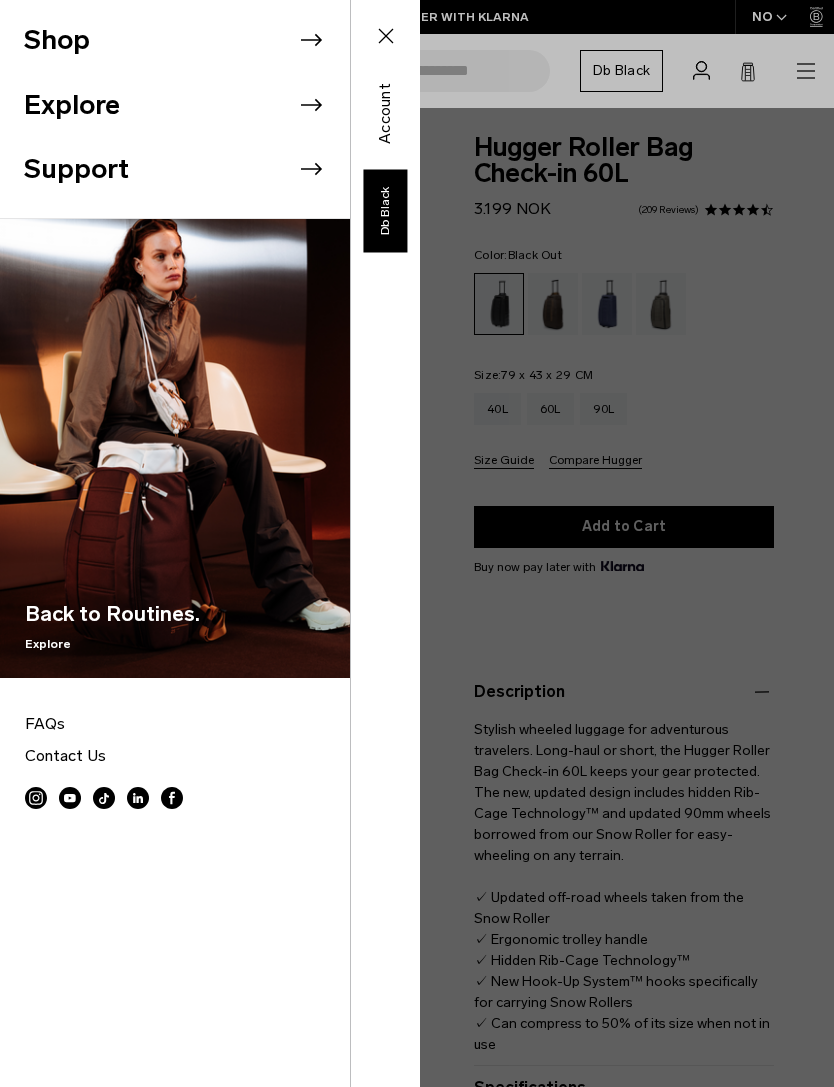 click on "Shop" at bounding box center [187, 40] 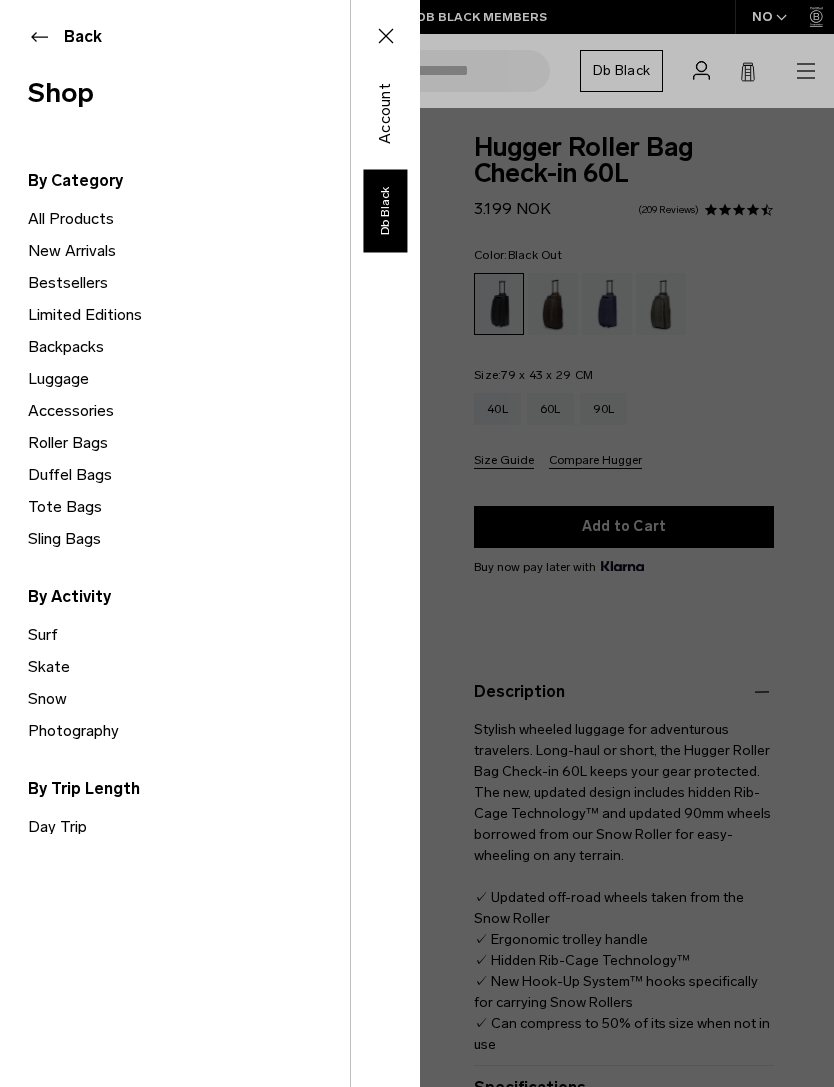 click on "Luggage" at bounding box center [189, 379] 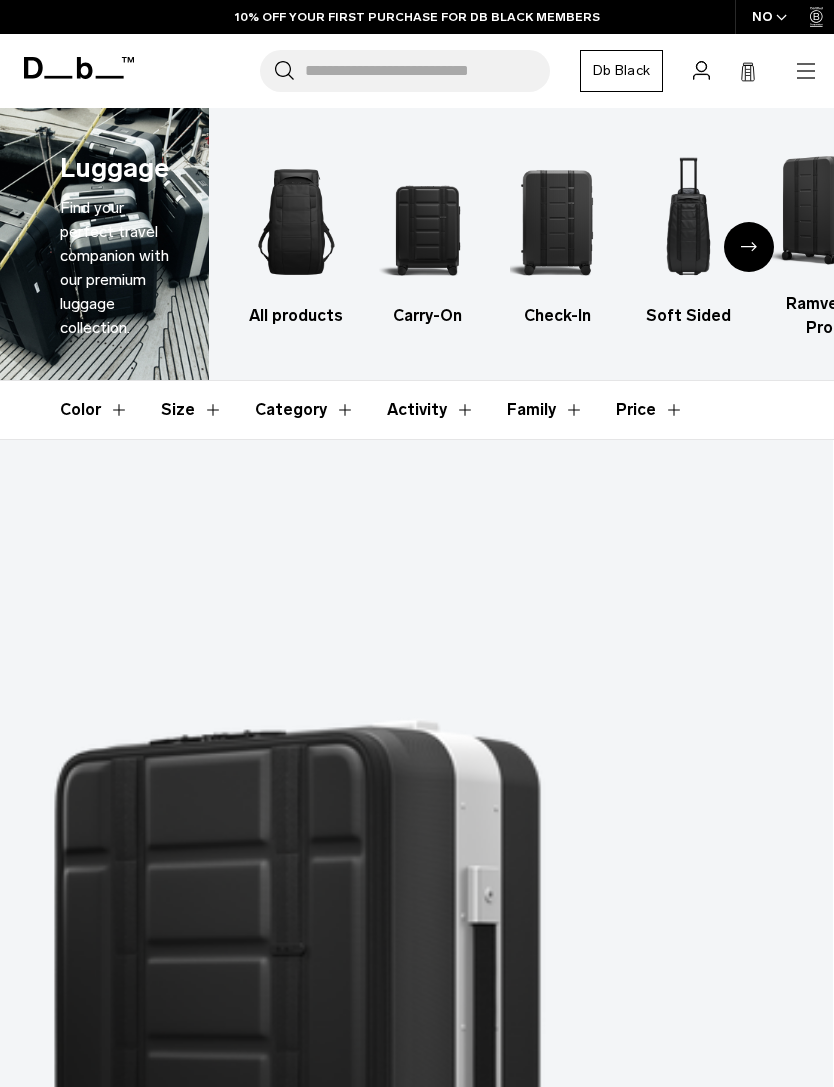 scroll, scrollTop: 0, scrollLeft: 0, axis: both 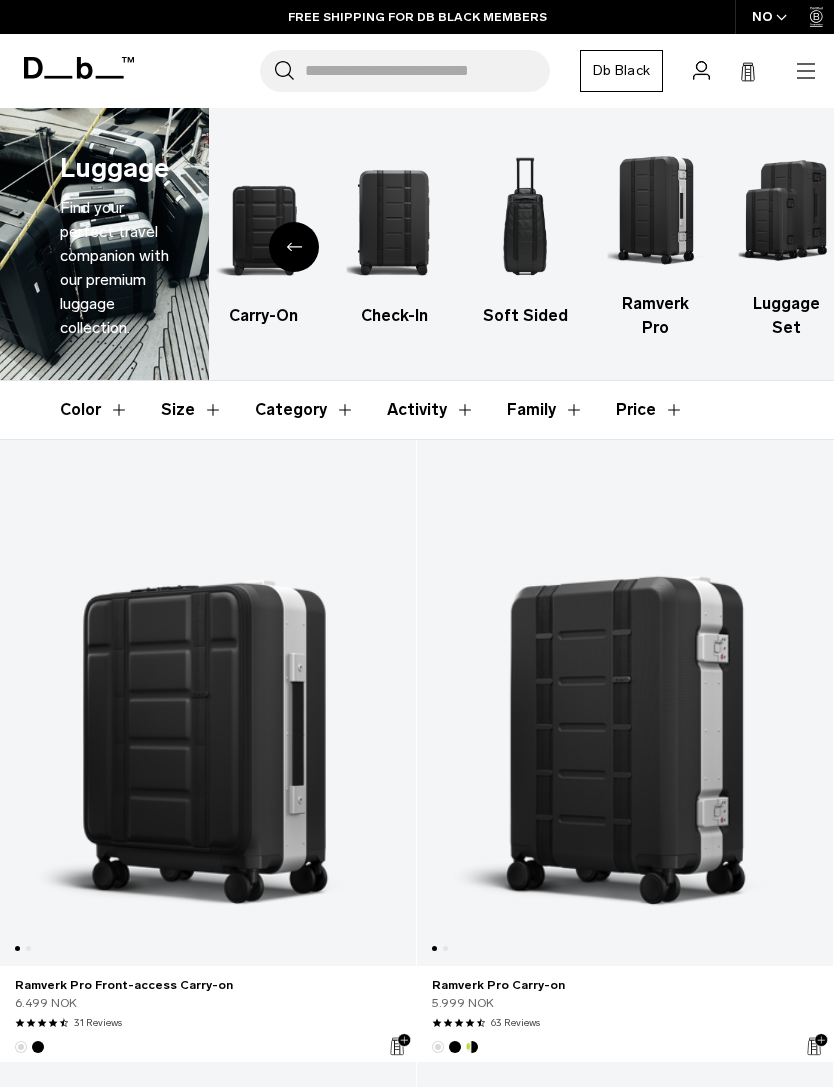 click at bounding box center [395, 222] 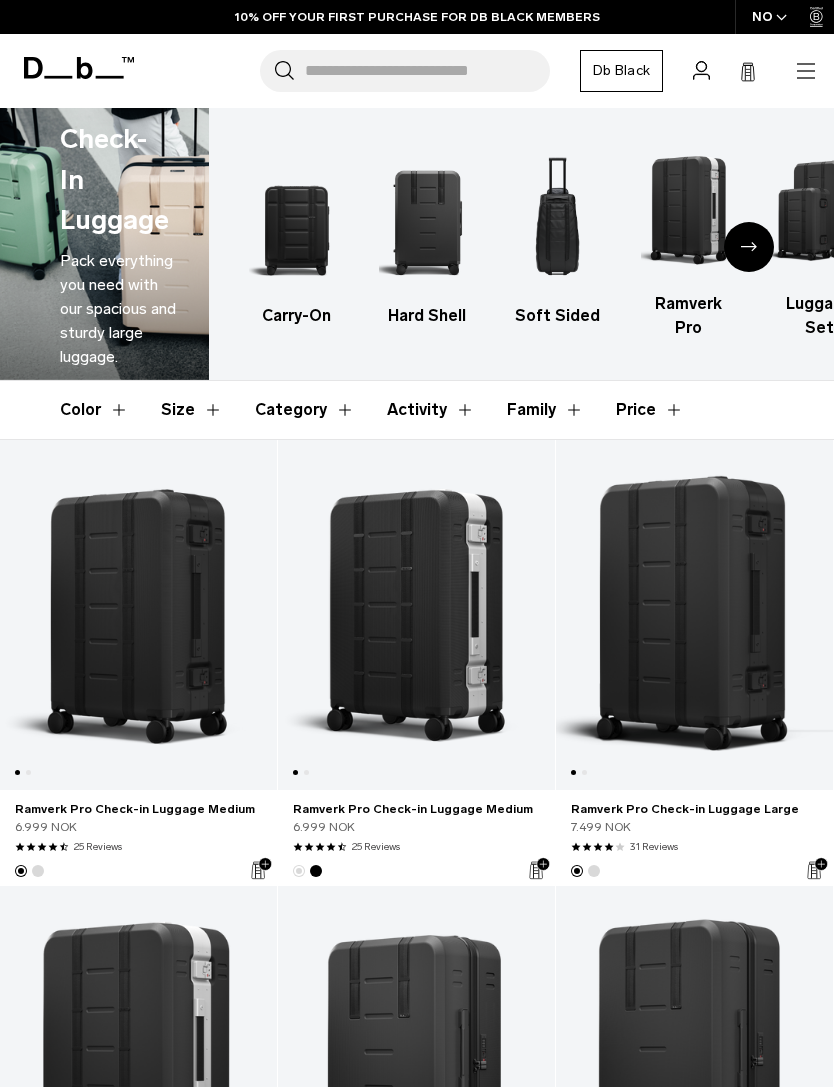 scroll, scrollTop: 498, scrollLeft: 0, axis: vertical 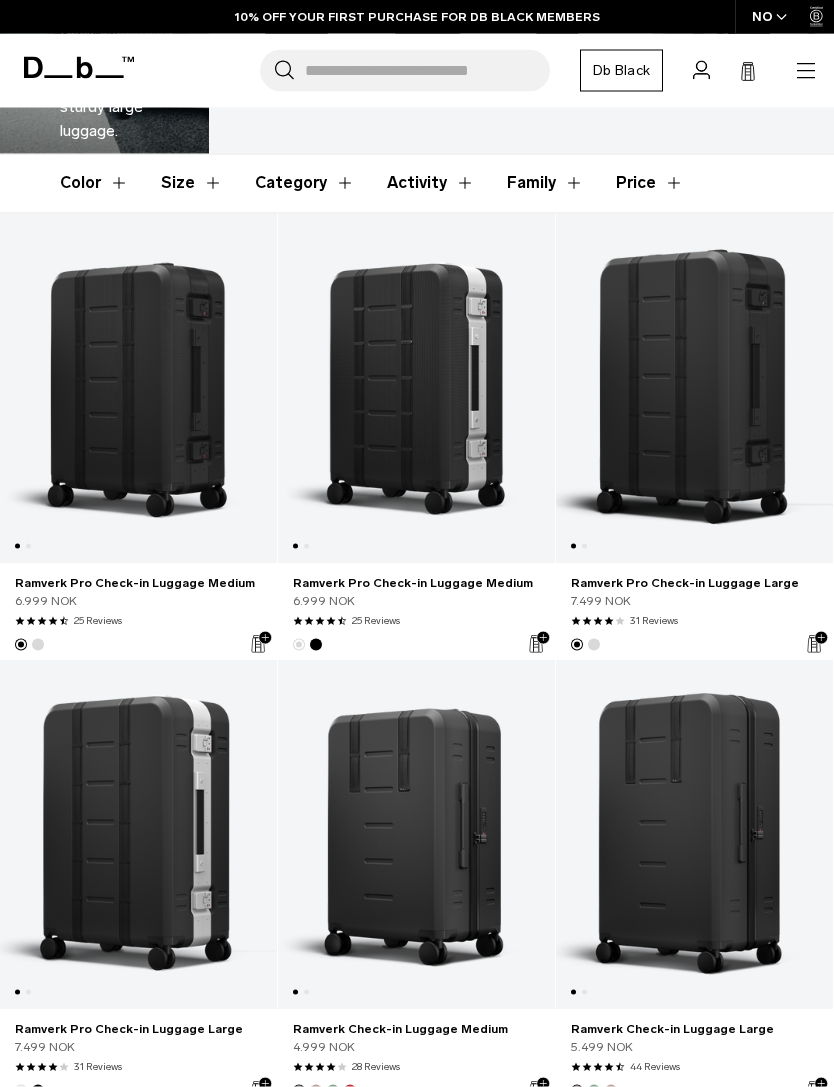 click at bounding box center (416, 389) 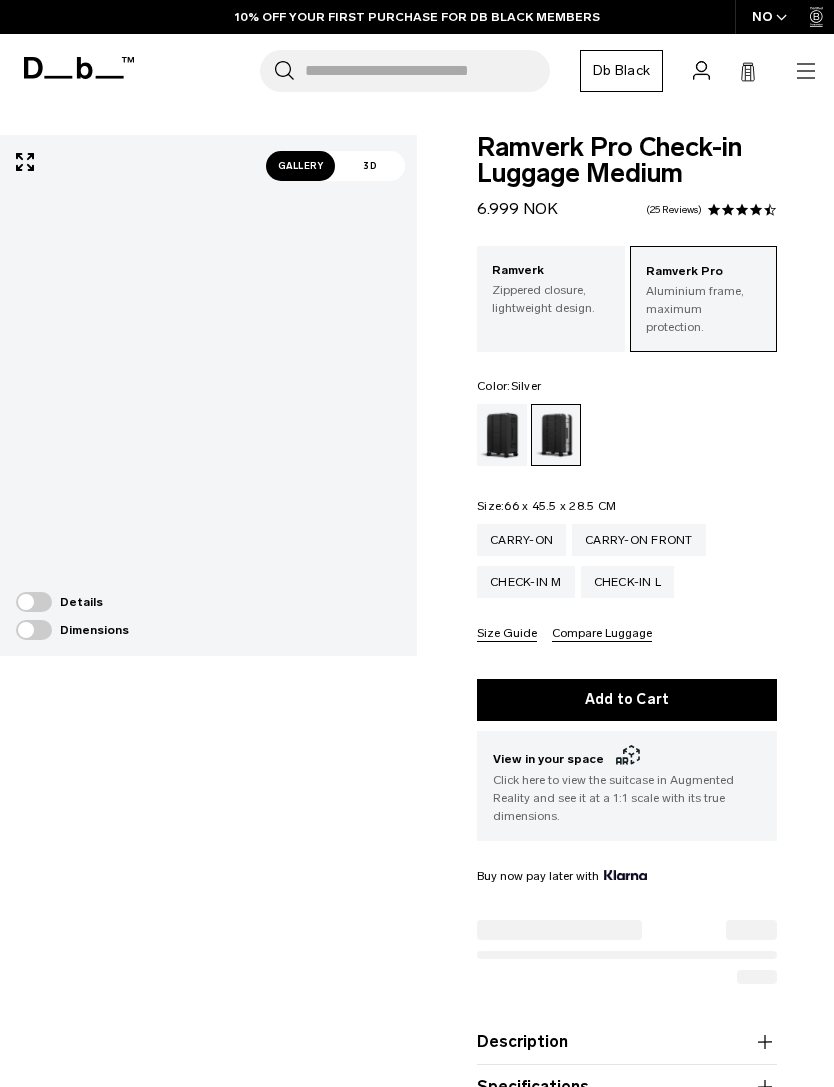 scroll, scrollTop: 0, scrollLeft: 0, axis: both 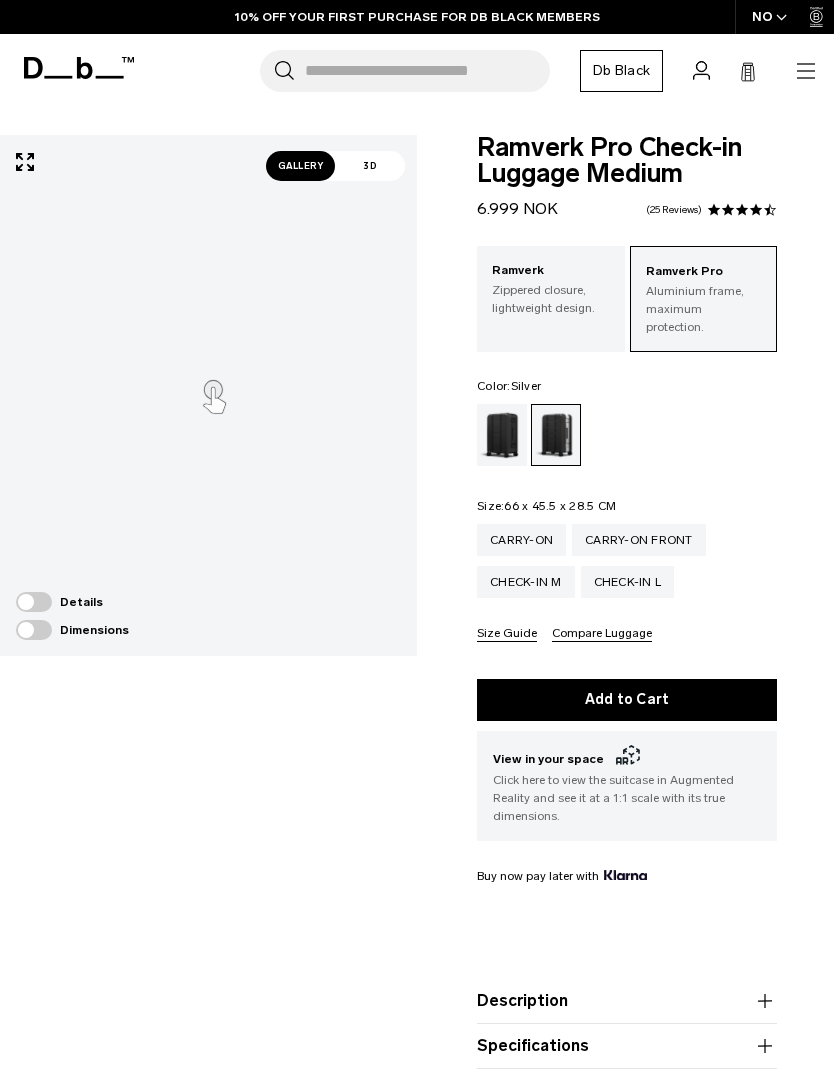 click on "Gallery" at bounding box center [301, 166] 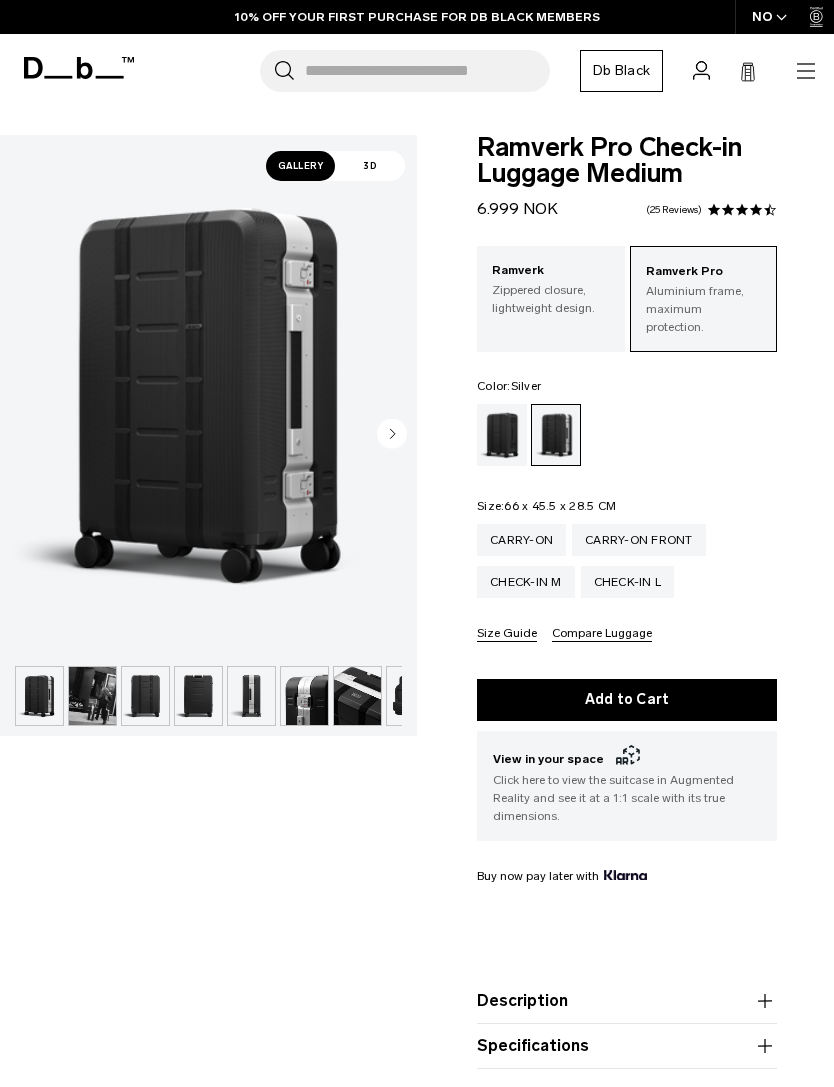 click 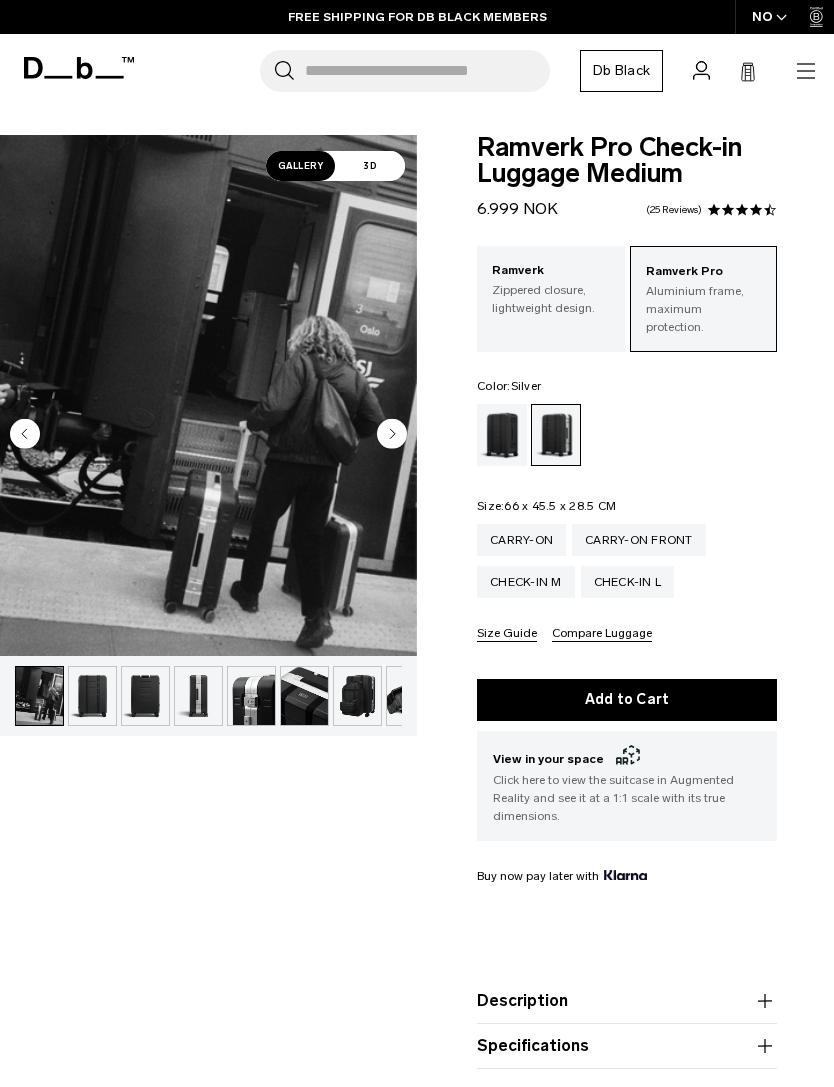 click 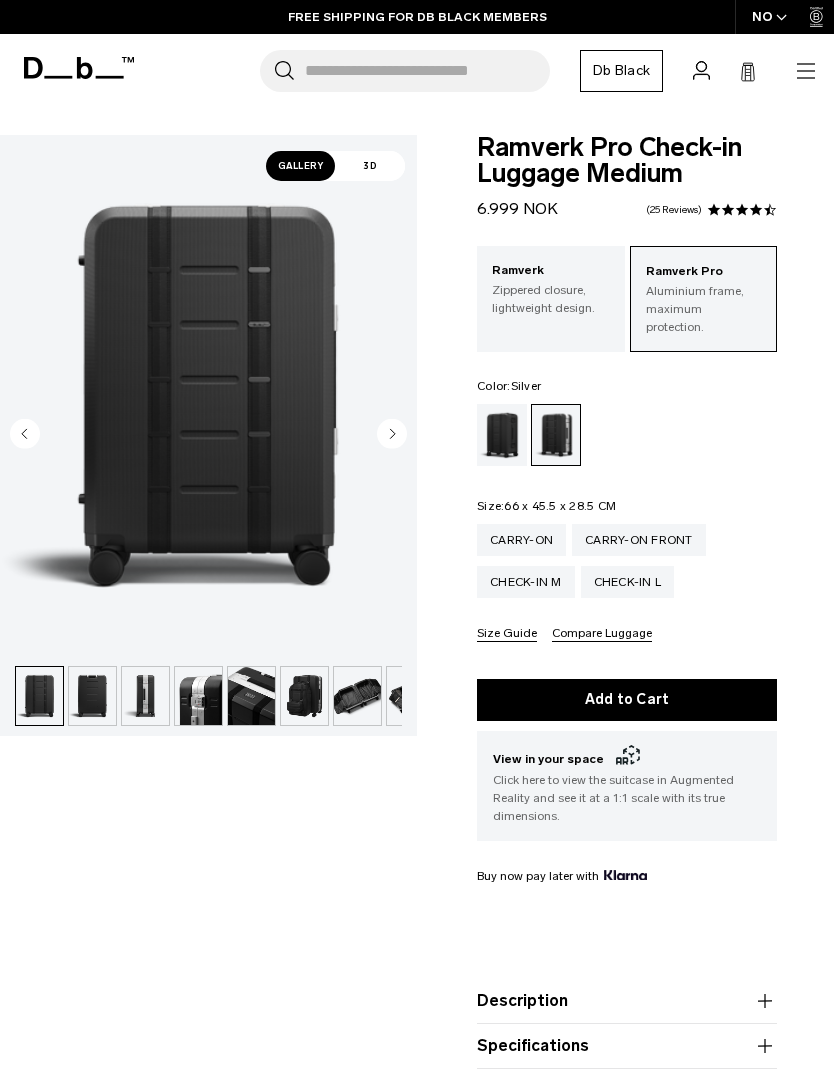 click 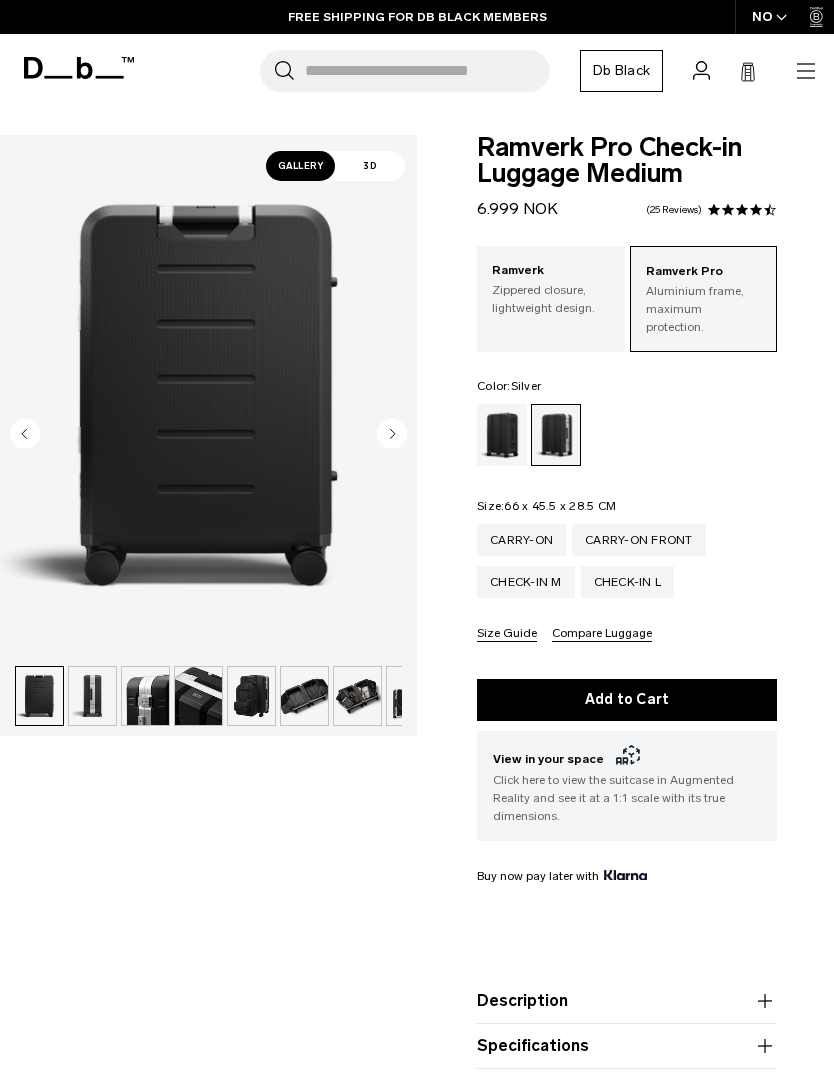 click 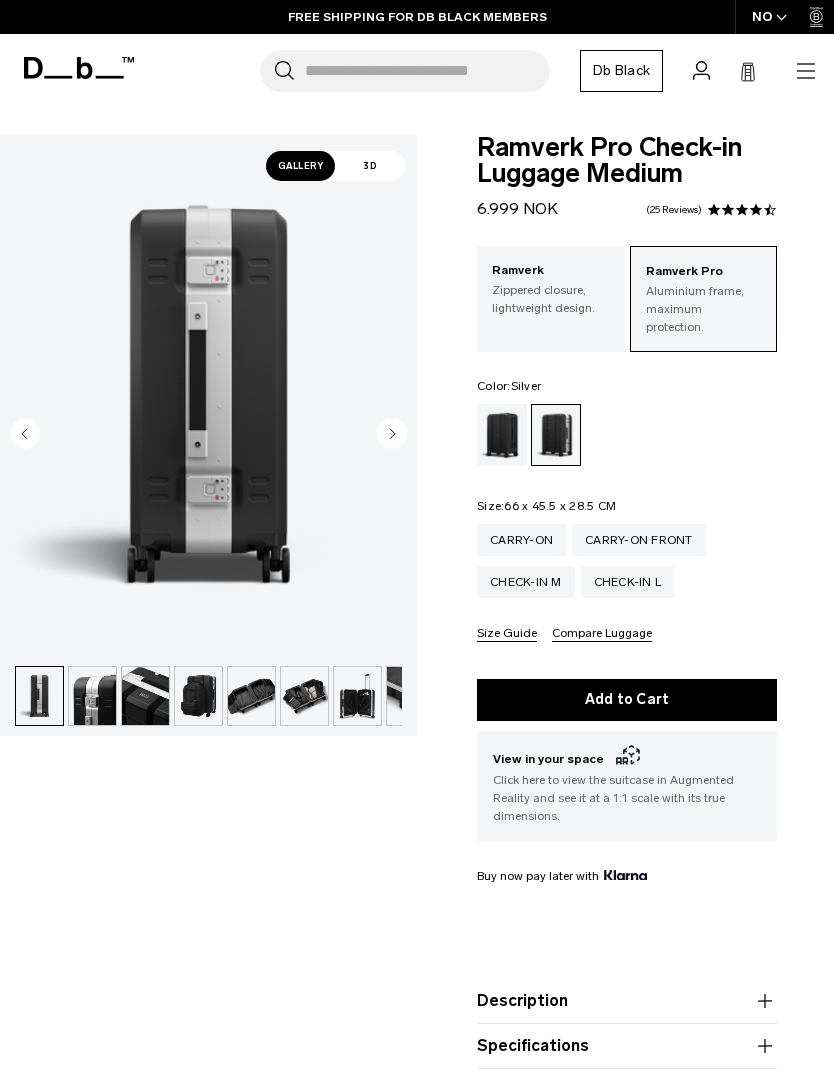 click 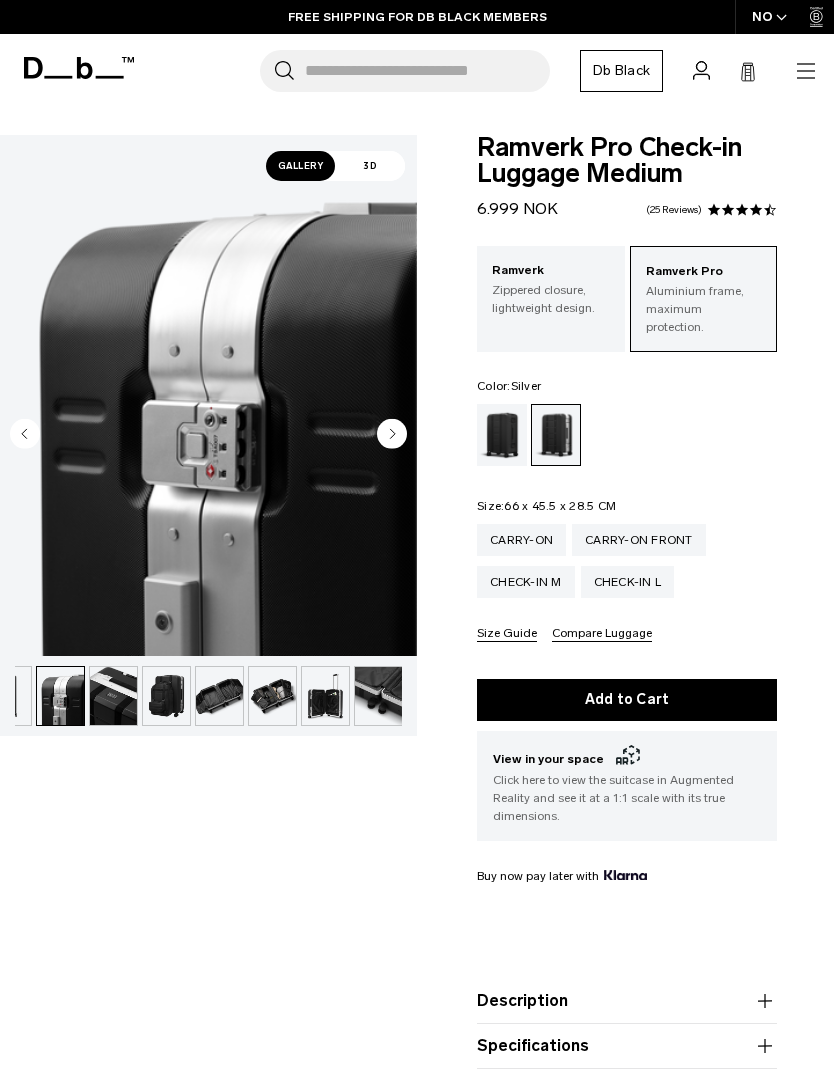 scroll, scrollTop: 0, scrollLeft: 245, axis: horizontal 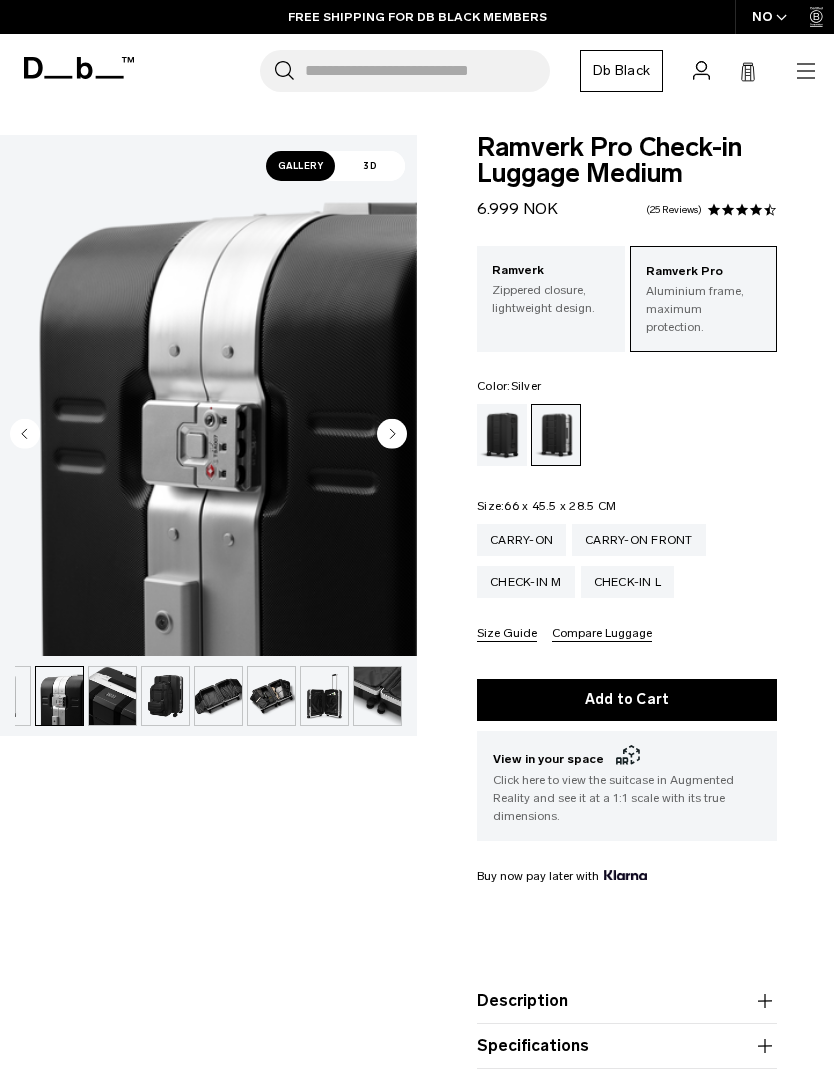 click 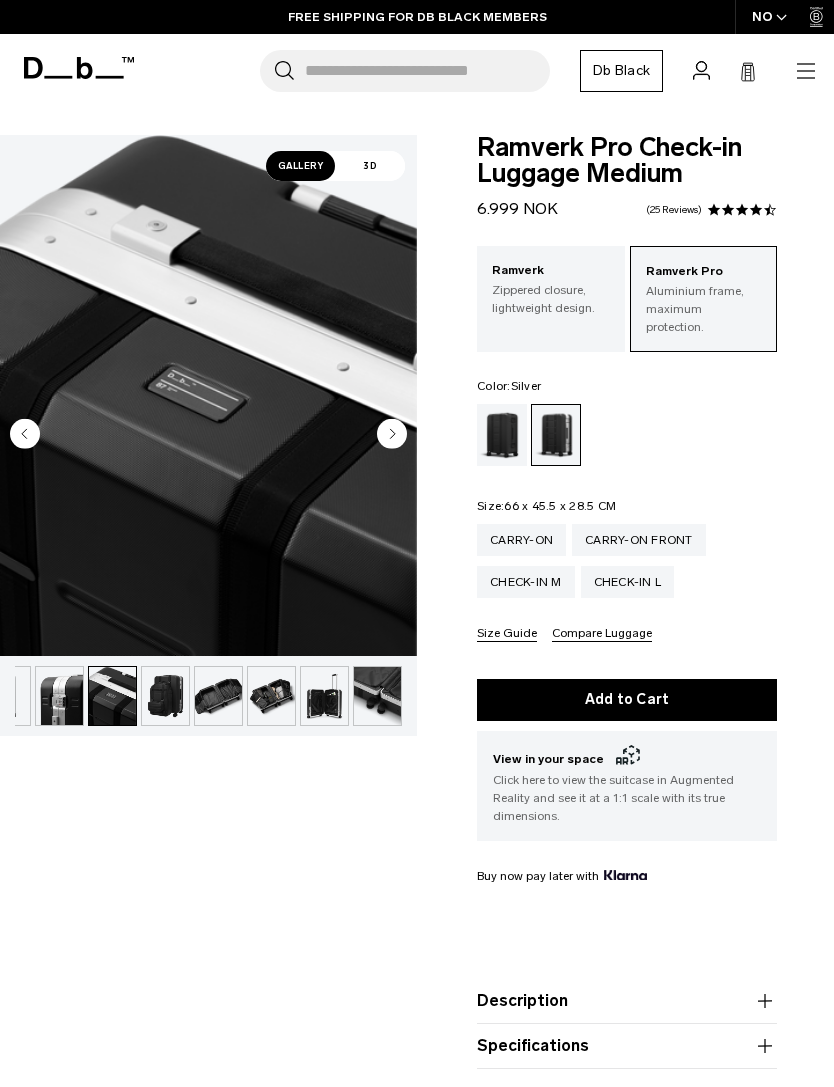 click 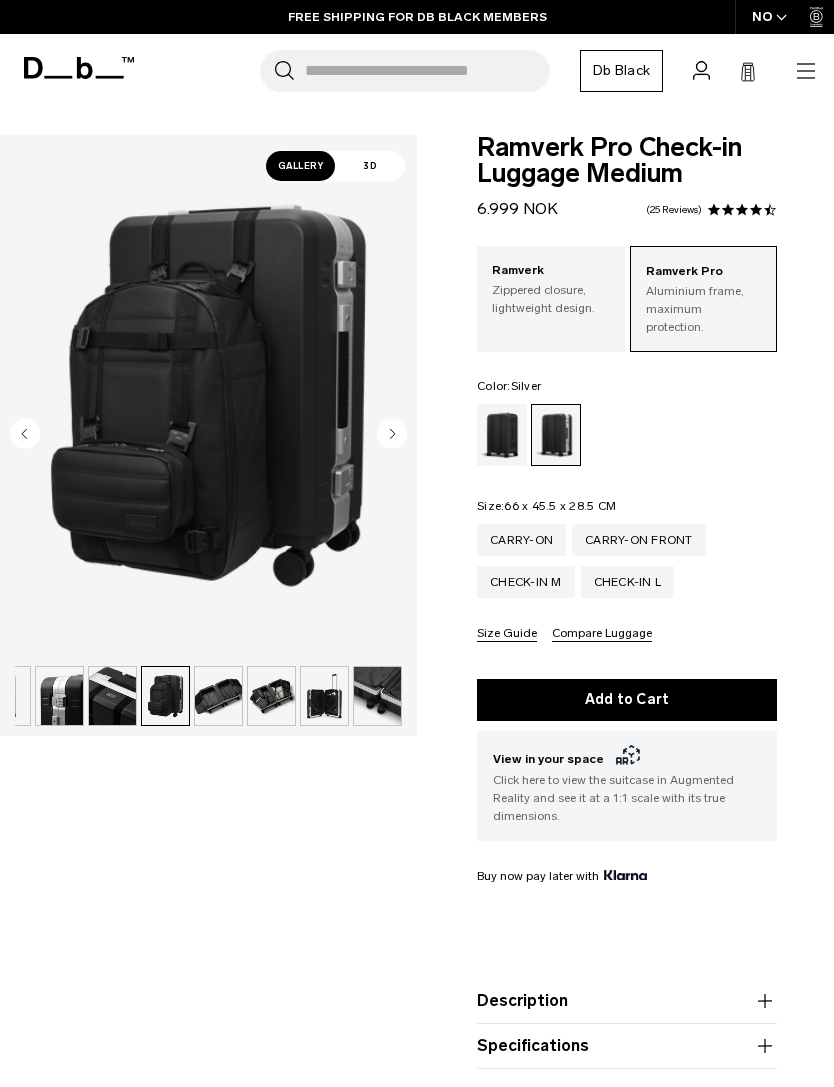 click 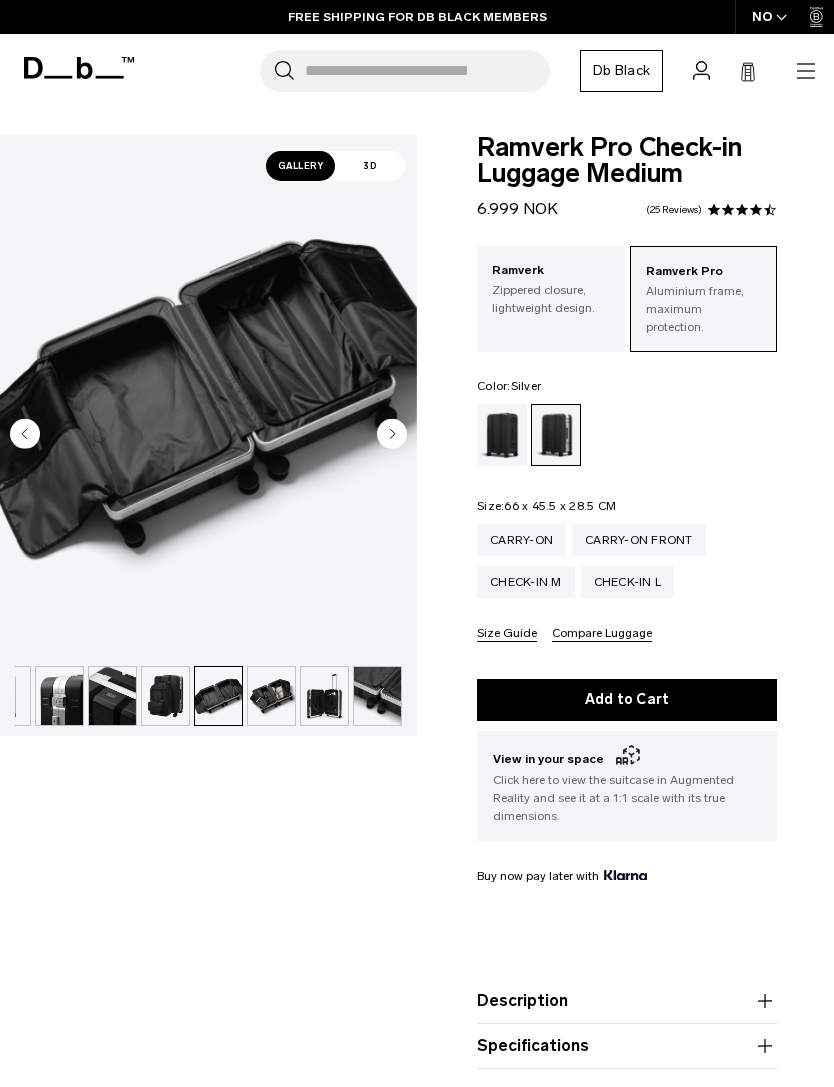 click 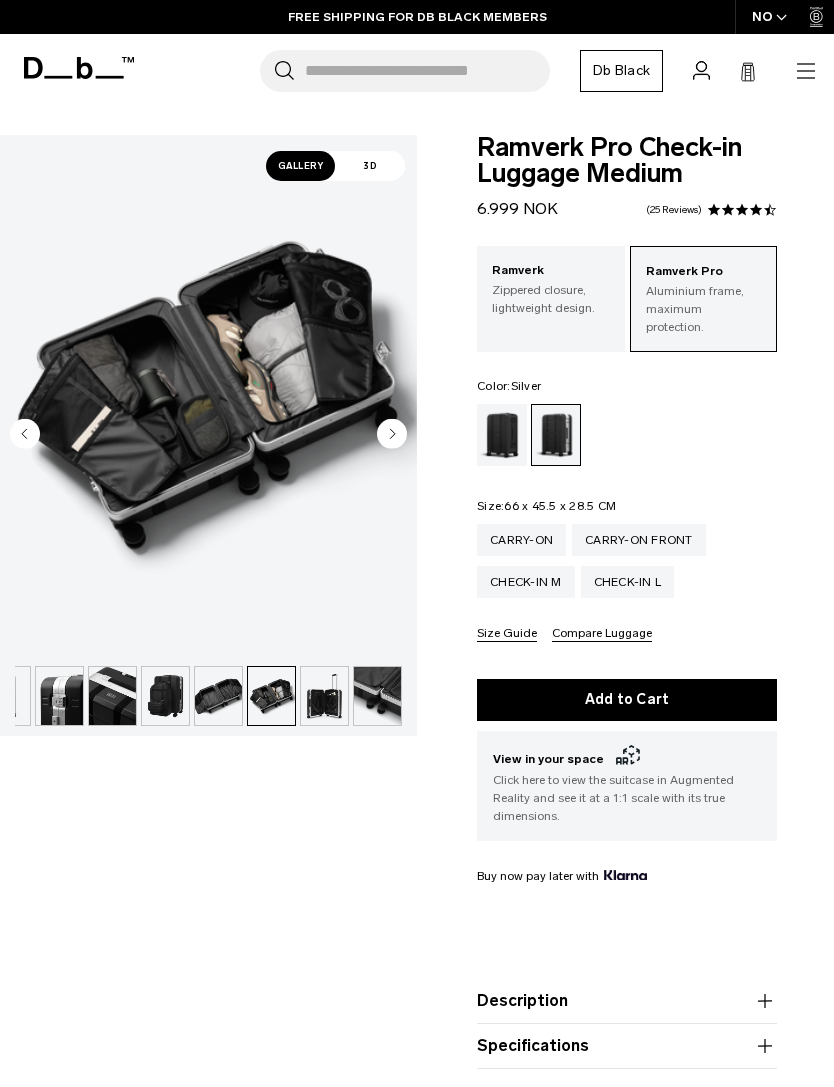 click 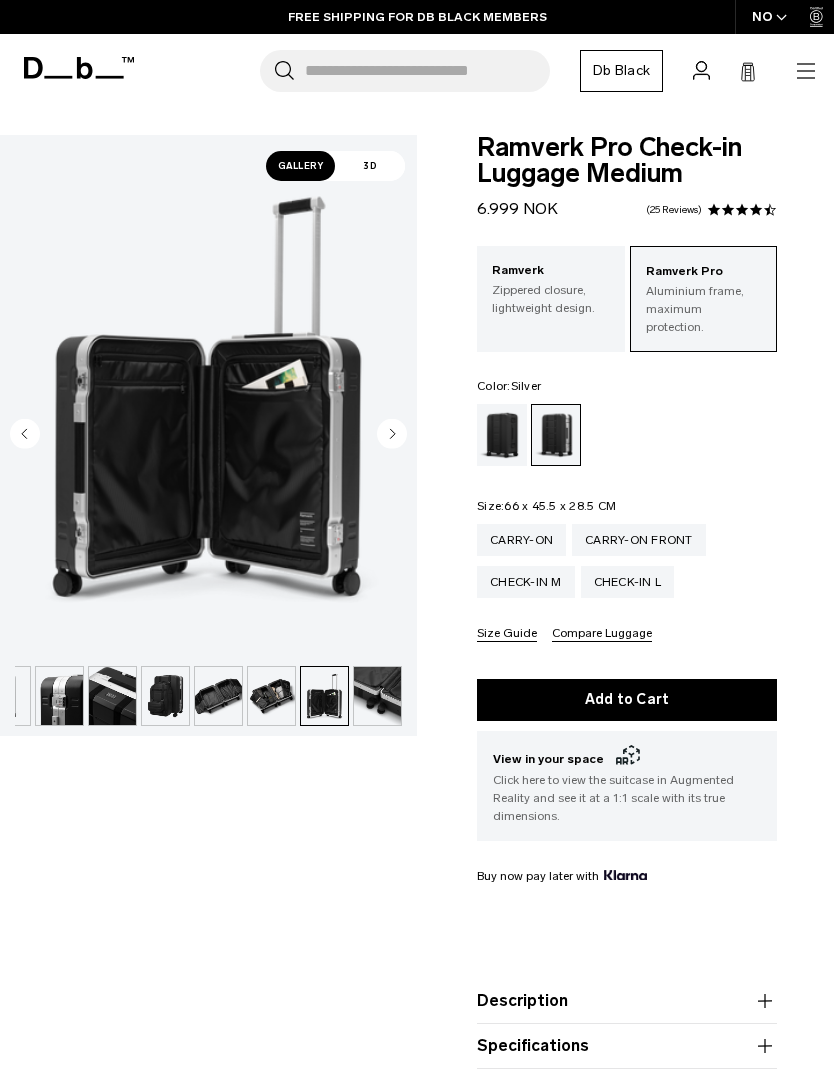click 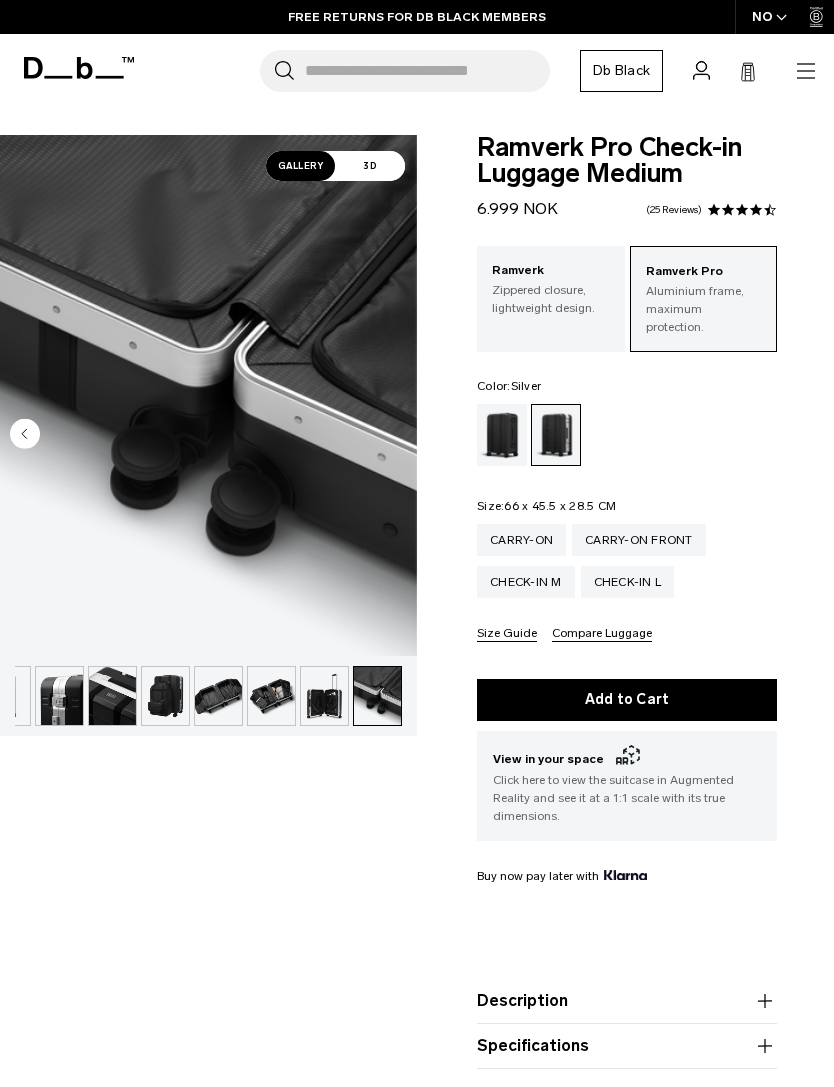 click at bounding box center (208, 395) 